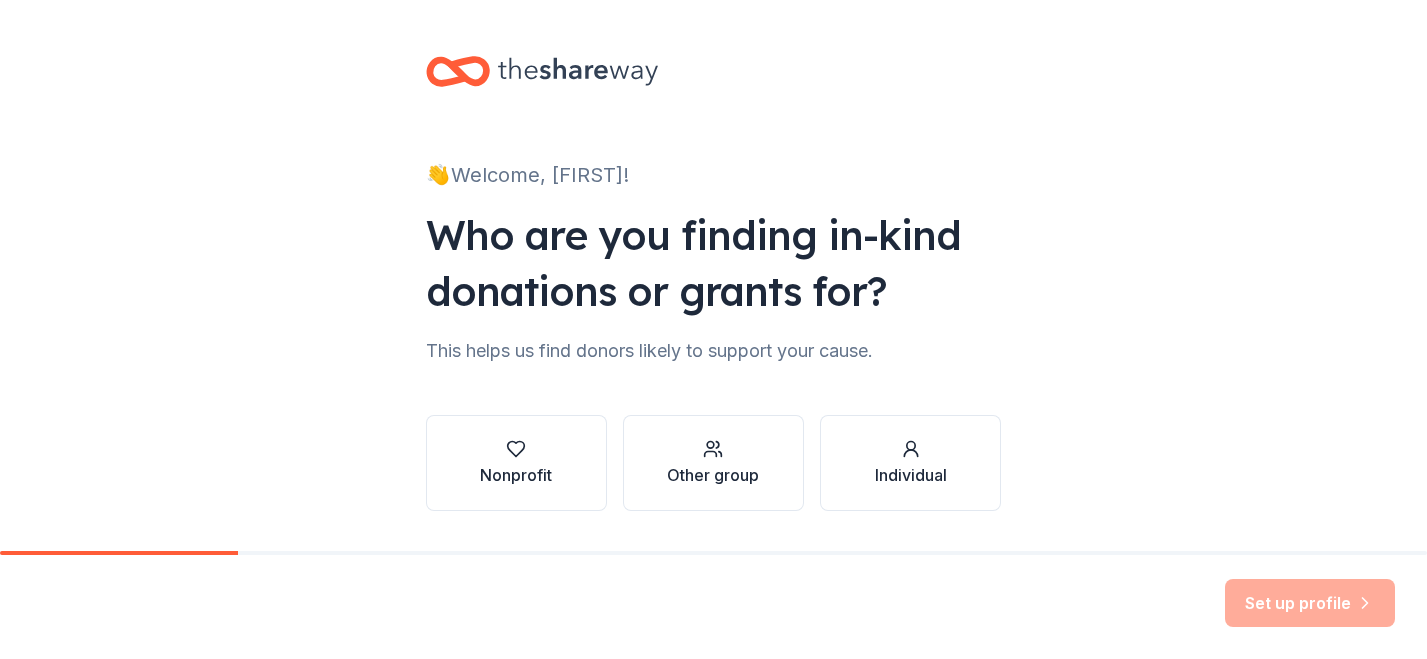 scroll, scrollTop: 0, scrollLeft: 0, axis: both 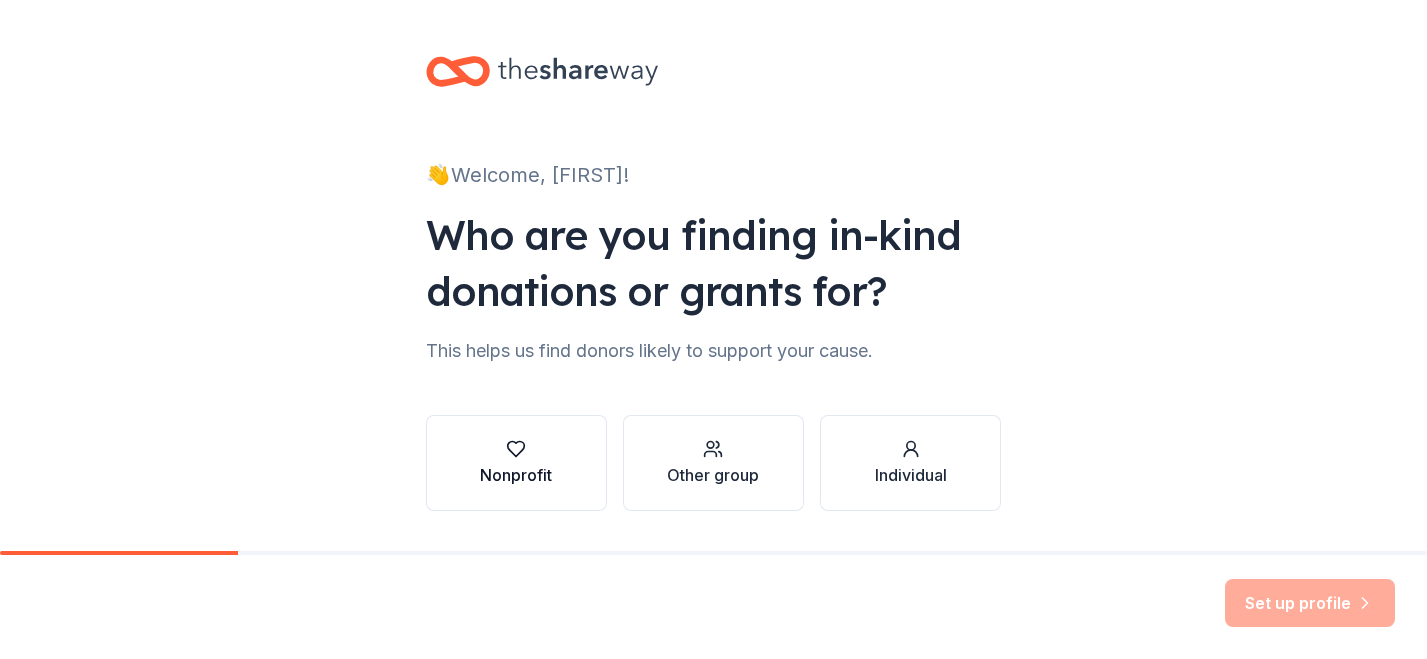 click on "Nonprofit" at bounding box center (516, 475) 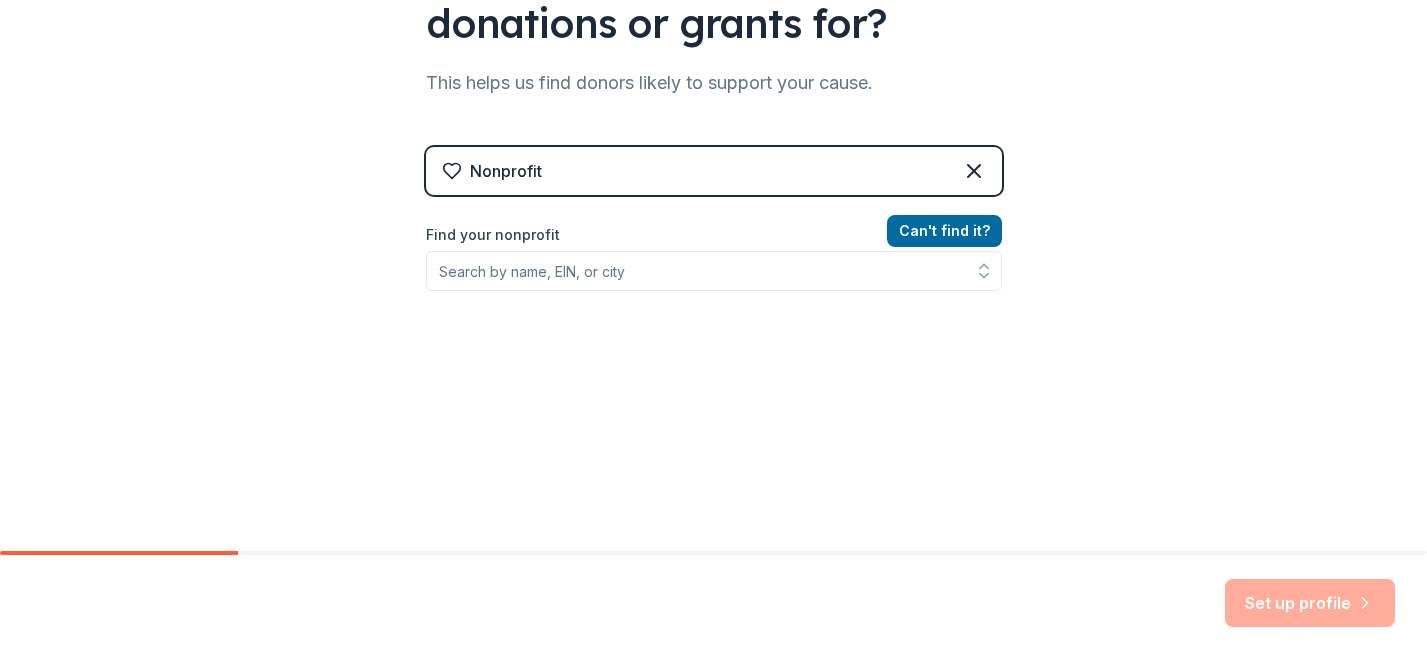 scroll, scrollTop: 270, scrollLeft: 0, axis: vertical 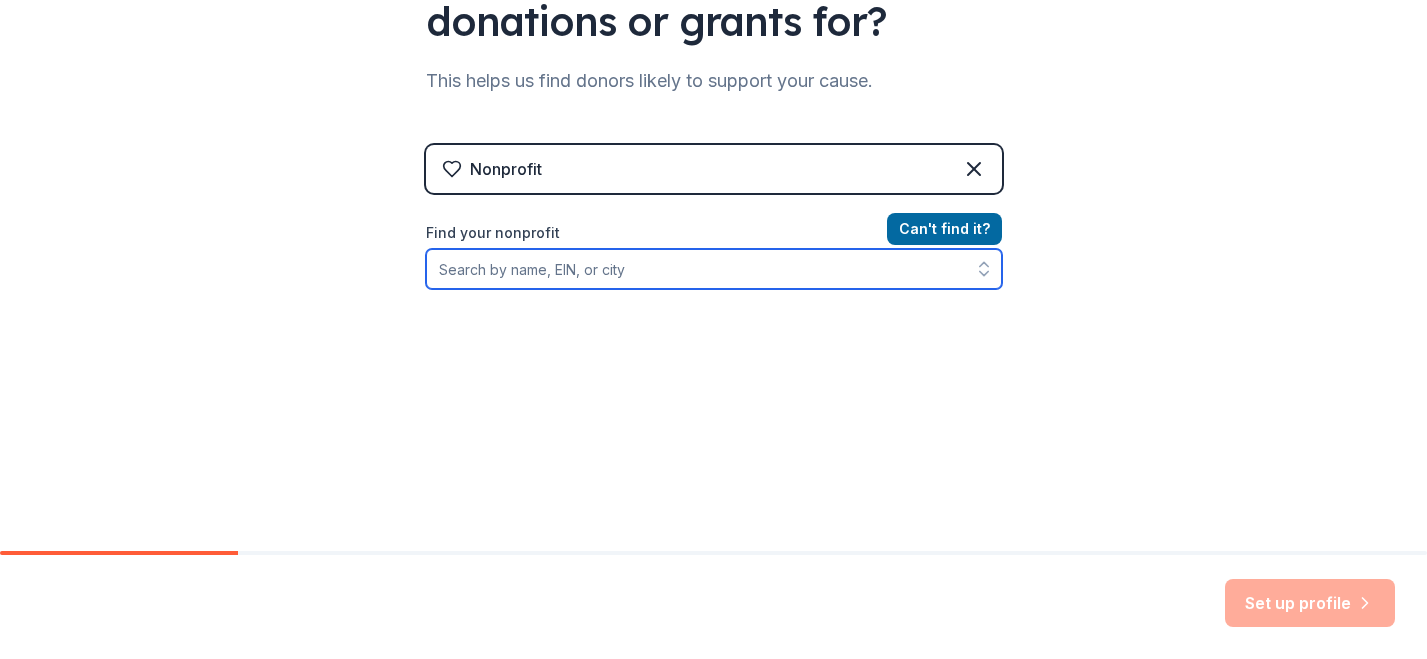 click on "Find your nonprofit" at bounding box center (714, 269) 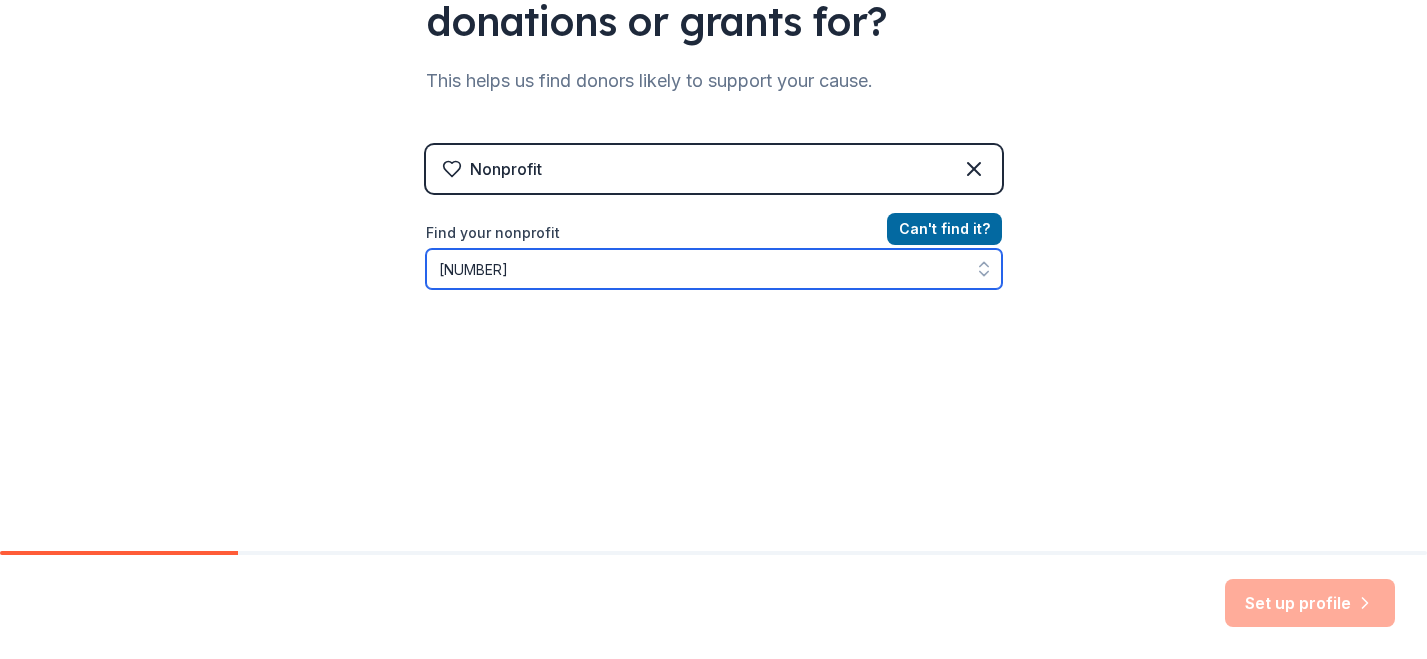 type on "[NUMBER]" 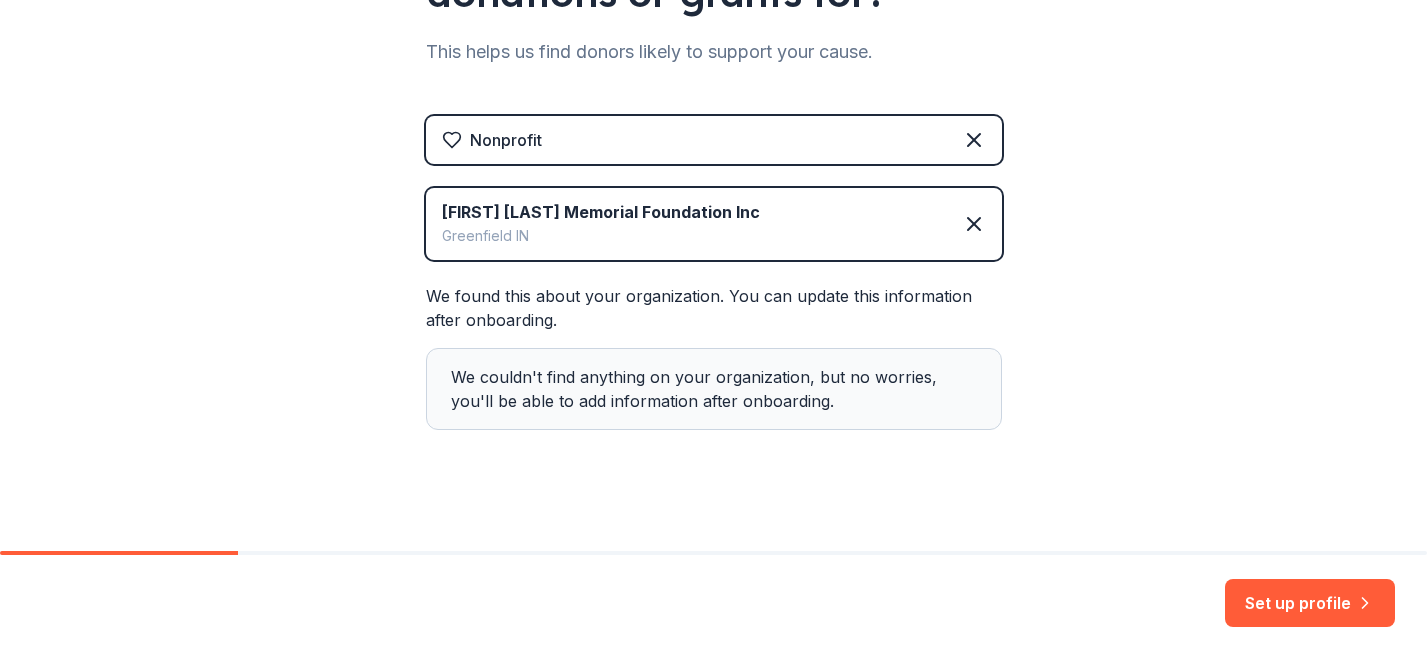 scroll, scrollTop: 314, scrollLeft: 0, axis: vertical 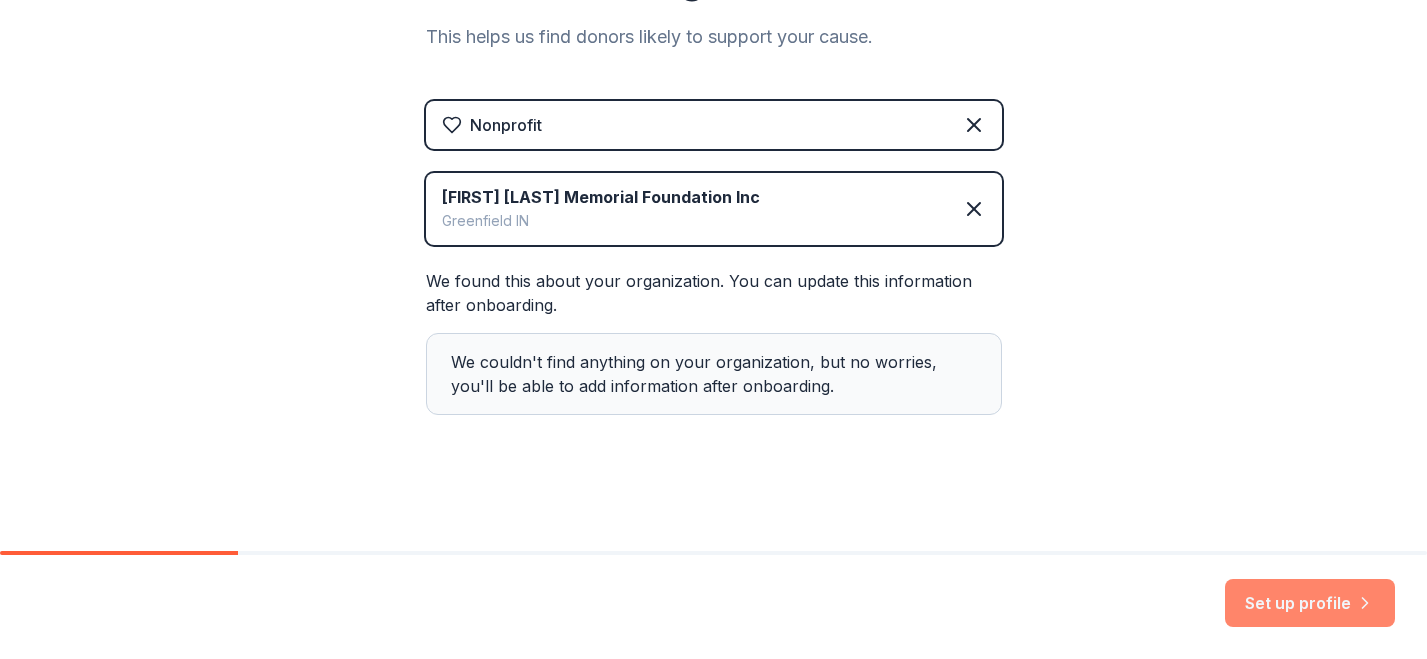 click on "Set up profile" at bounding box center (1310, 603) 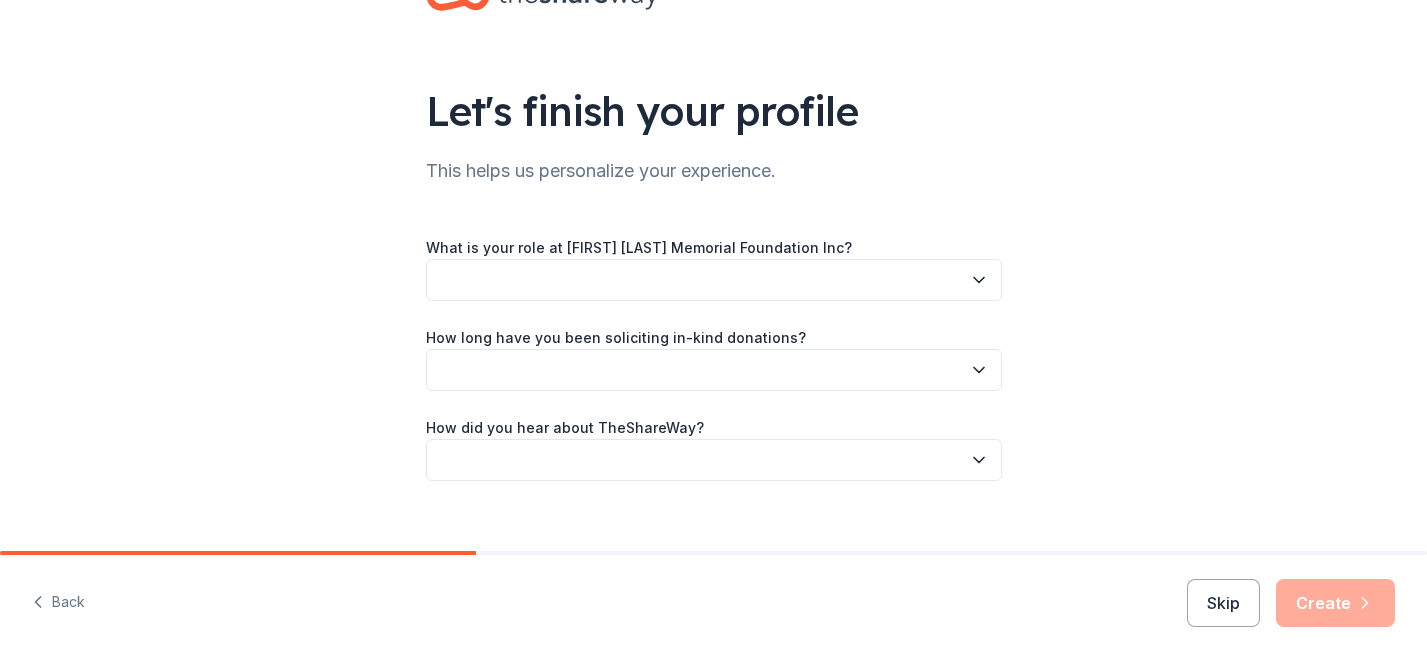 scroll, scrollTop: 102, scrollLeft: 0, axis: vertical 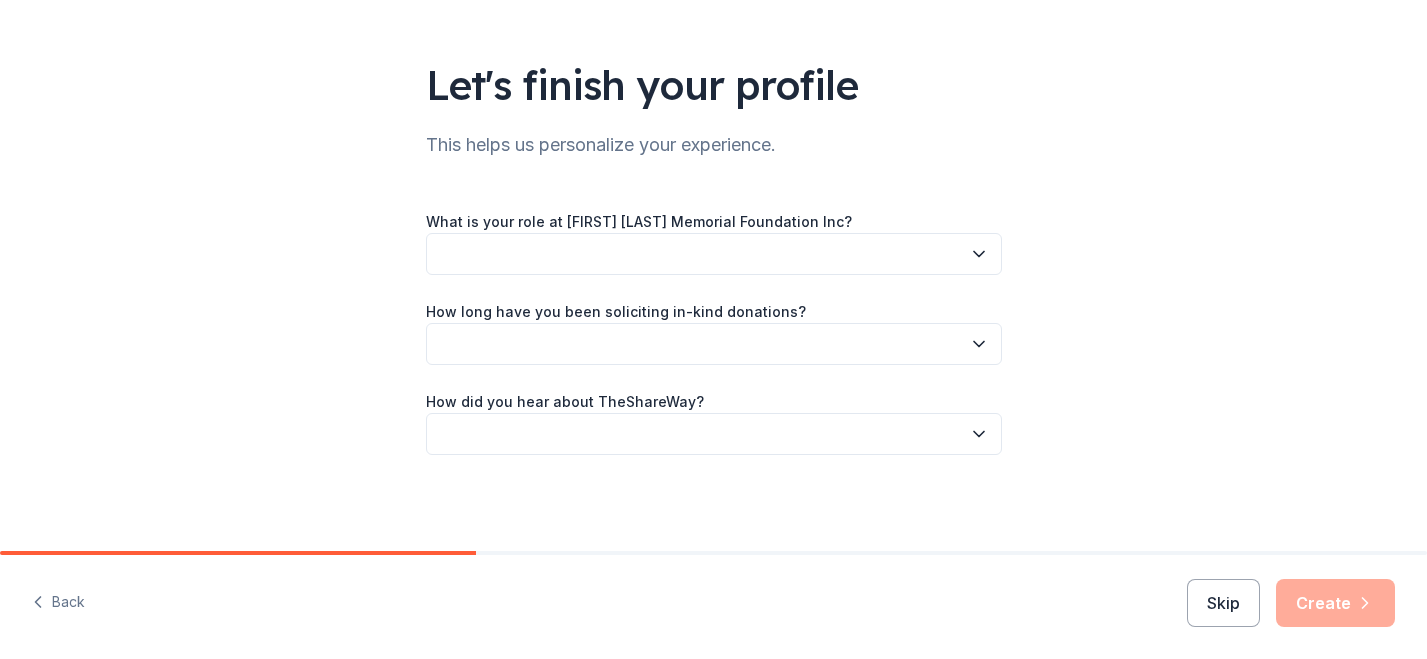 click at bounding box center [714, 254] 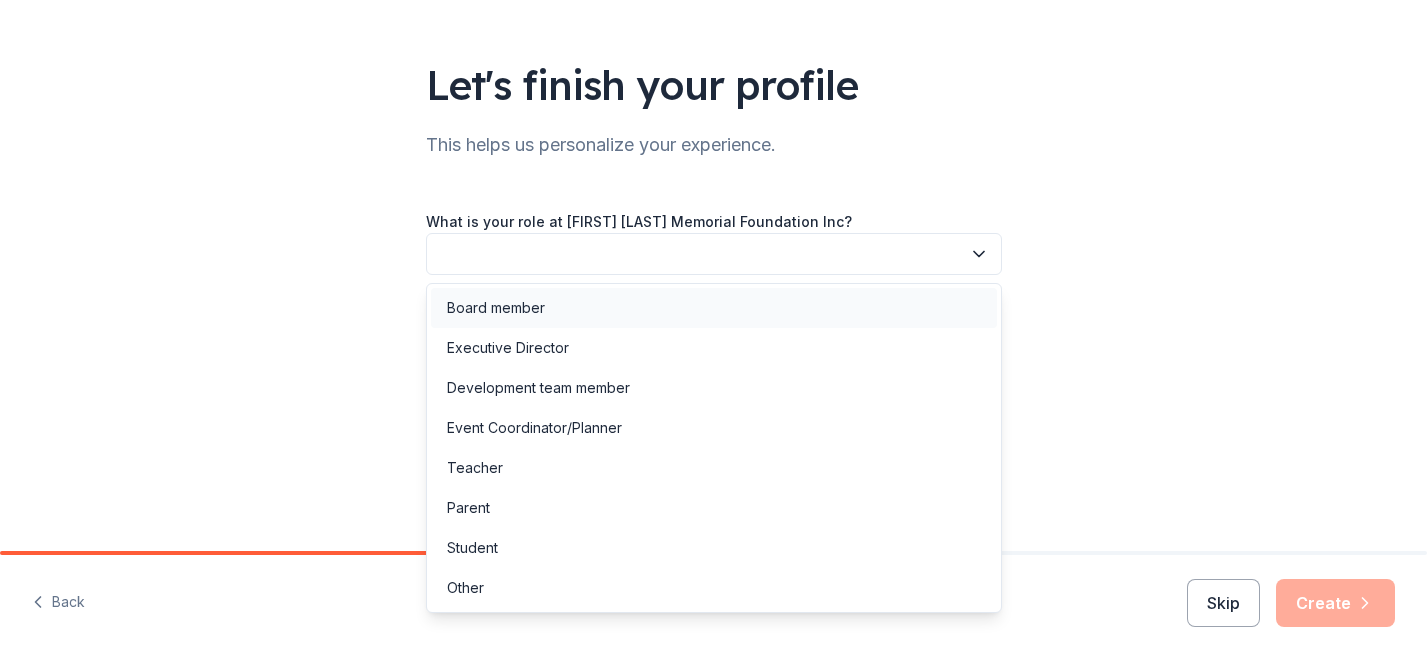click on "Board member" at bounding box center (714, 308) 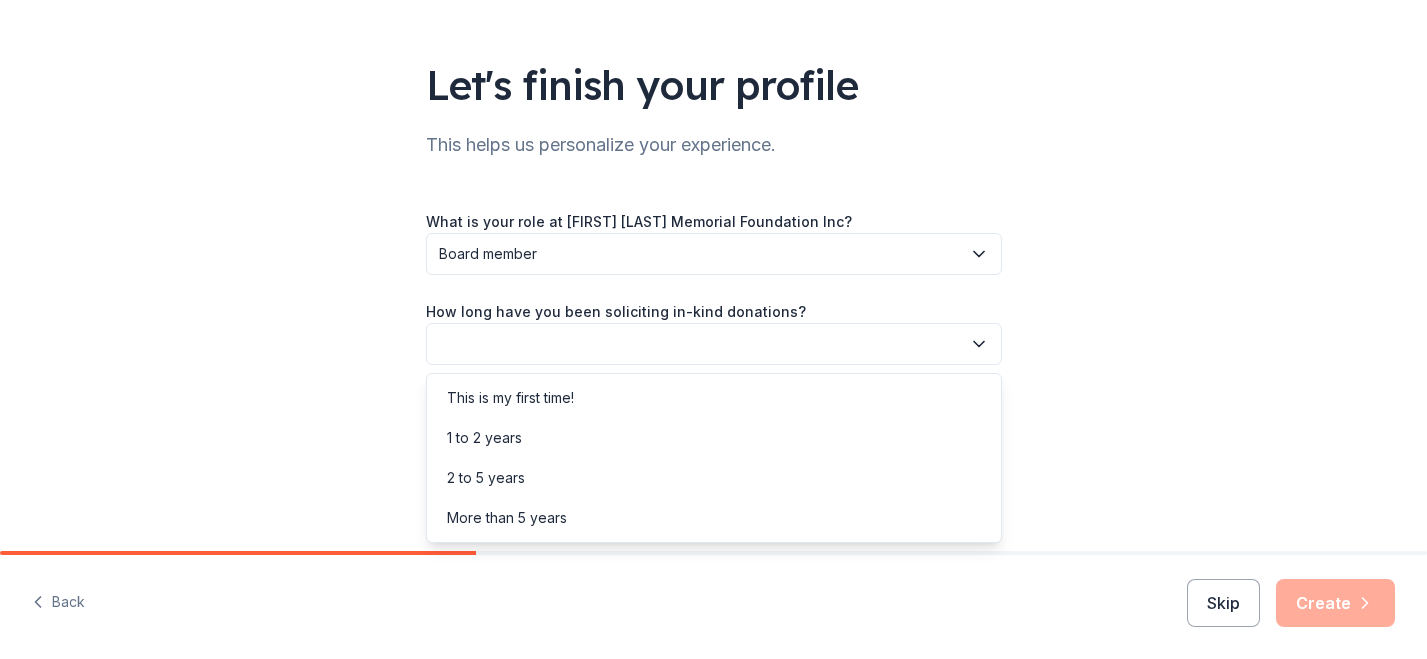 click 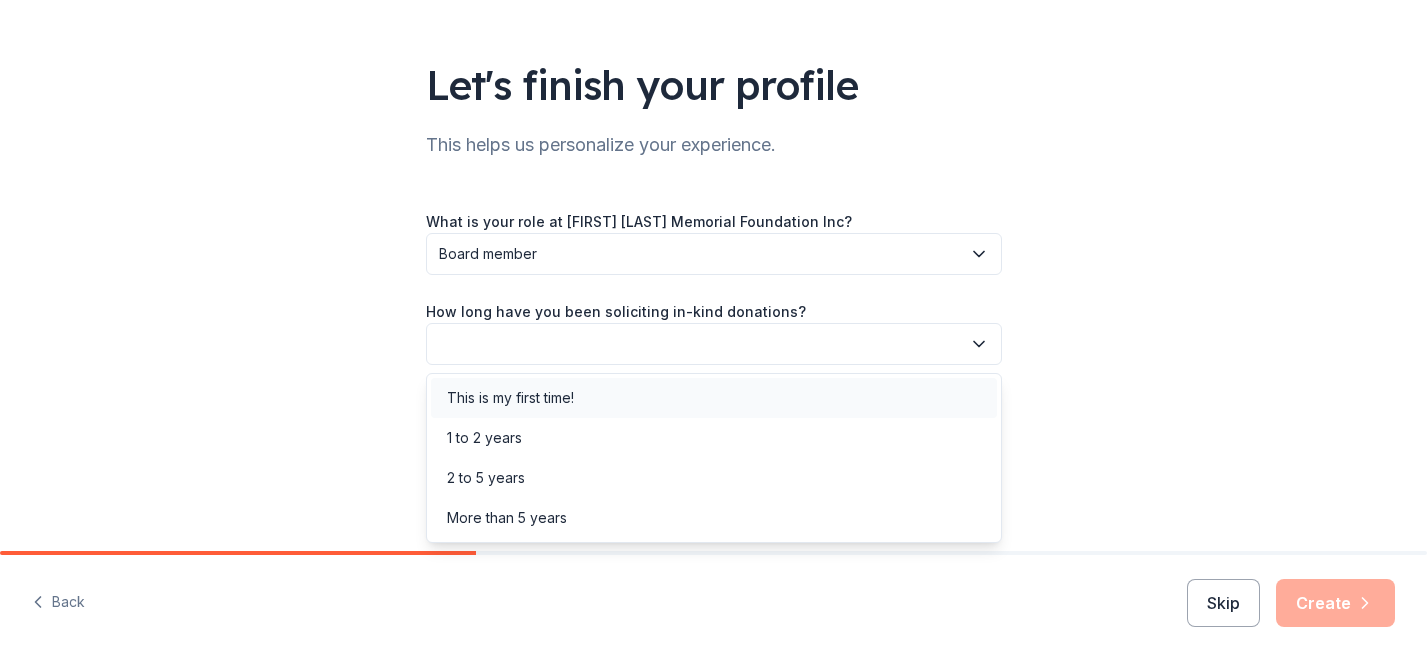 click on "This is my first time!" at bounding box center (714, 398) 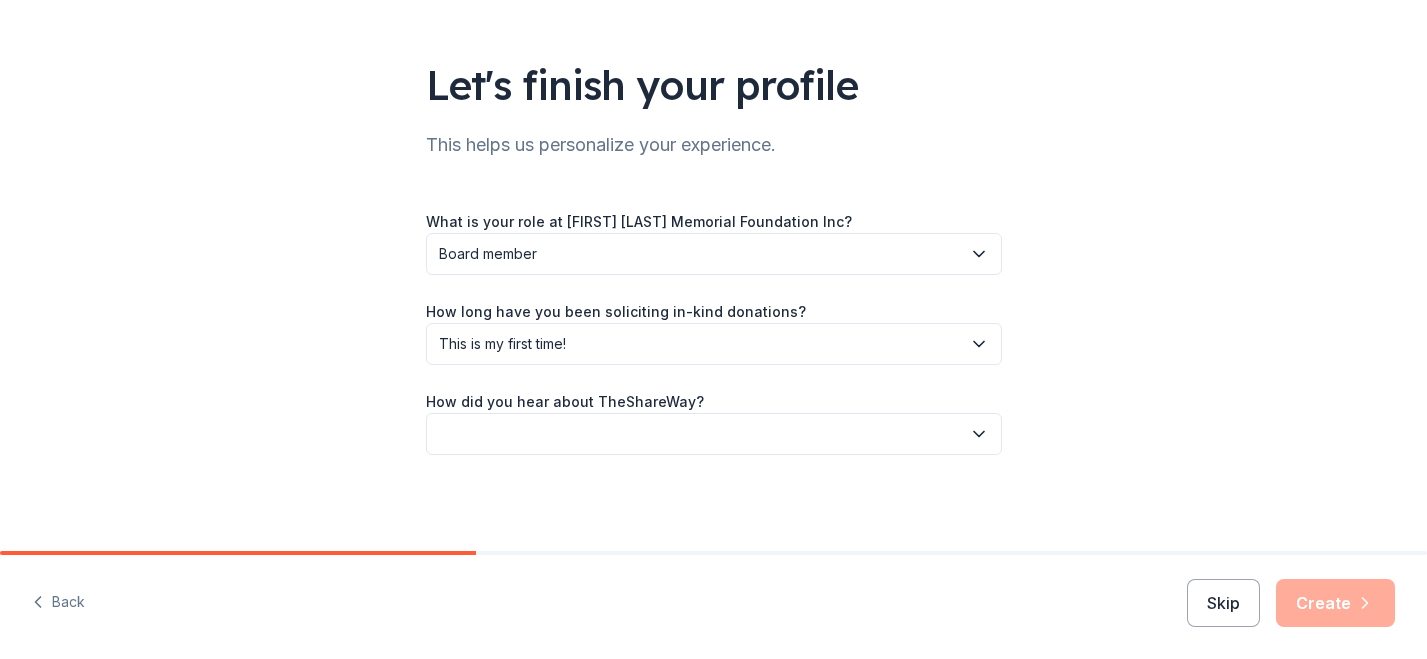 click 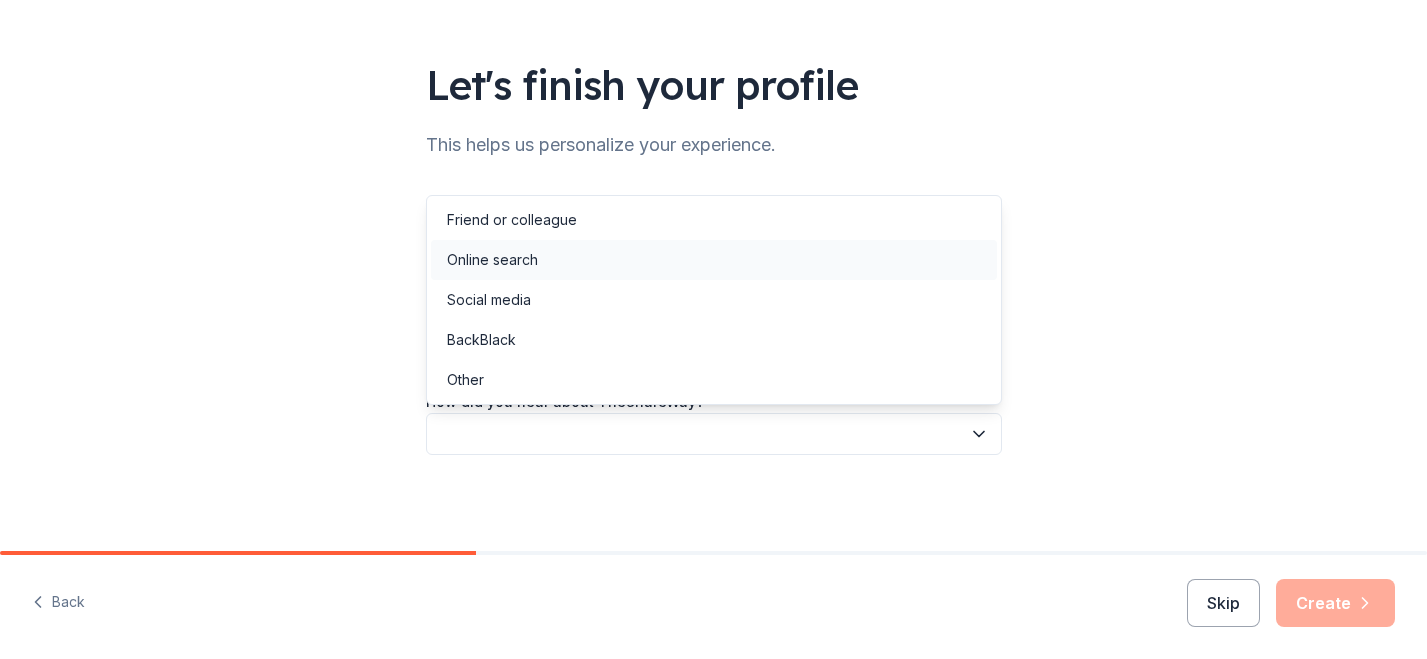 click on "Online search" at bounding box center [714, 260] 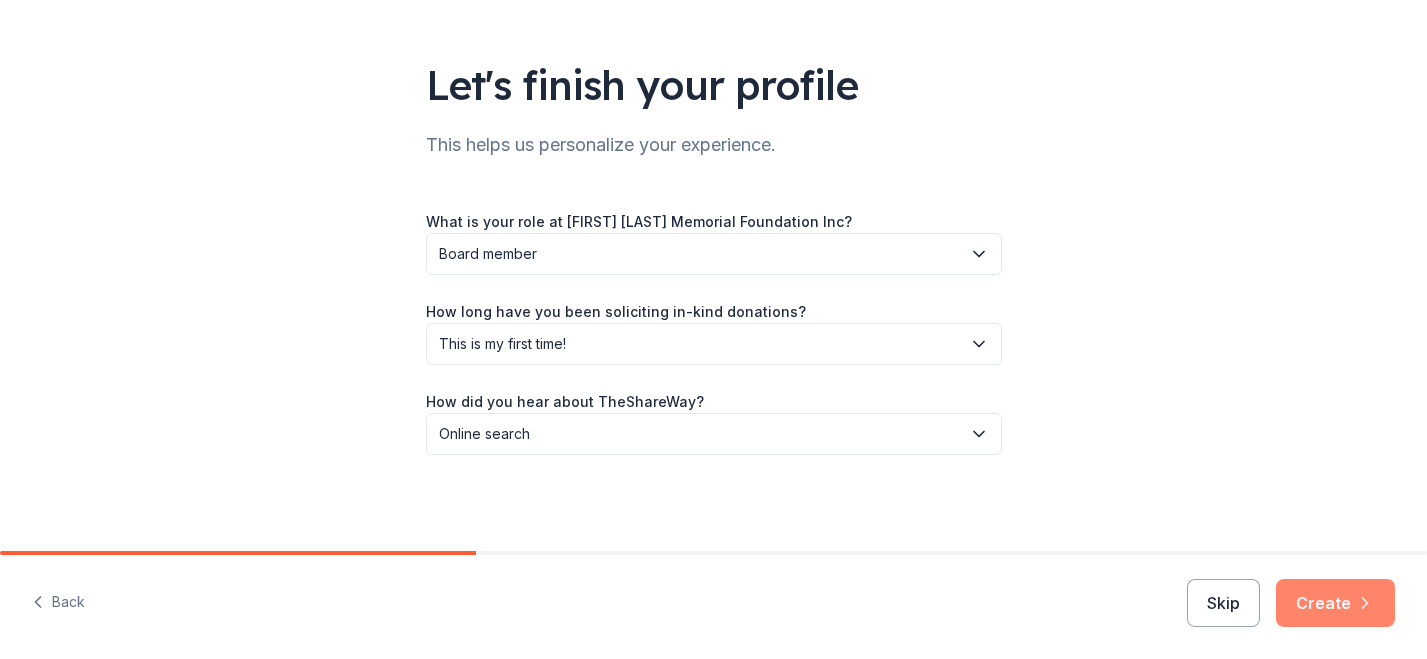 click on "Create" at bounding box center [1335, 603] 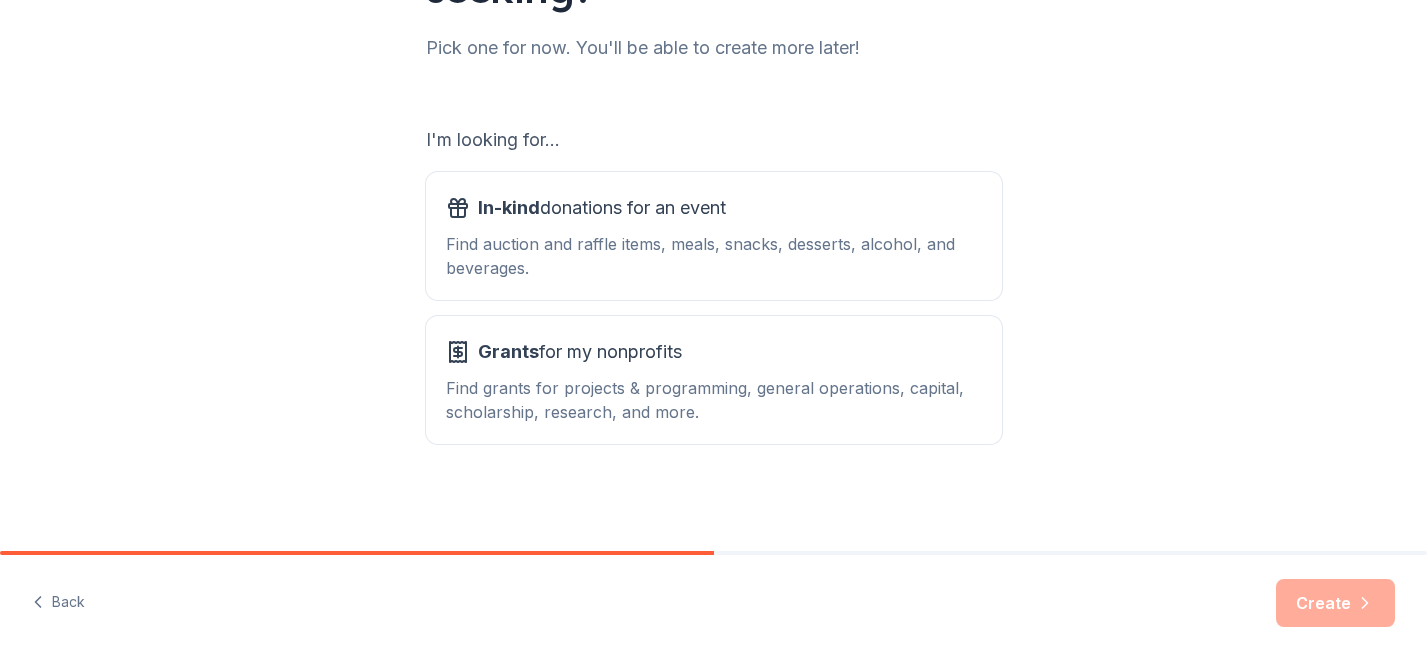 scroll, scrollTop: 256, scrollLeft: 0, axis: vertical 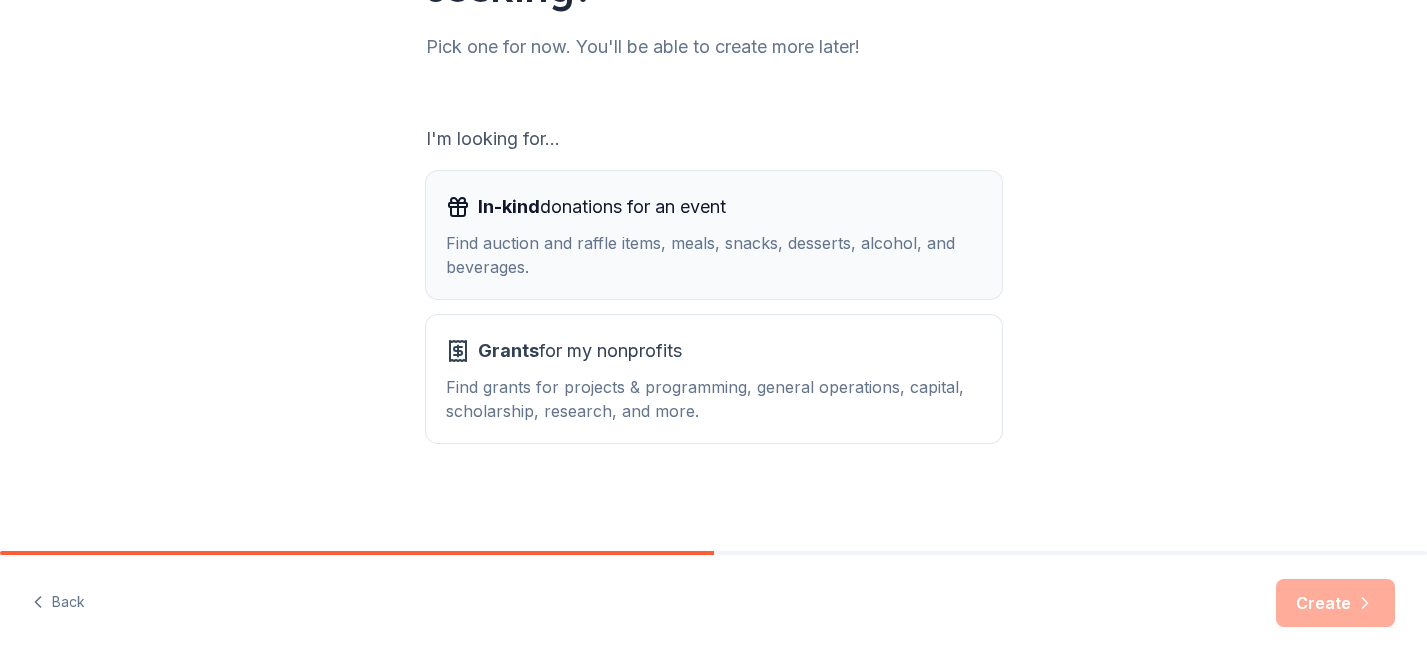 click on "In-kind  donations for an event" at bounding box center [602, 207] 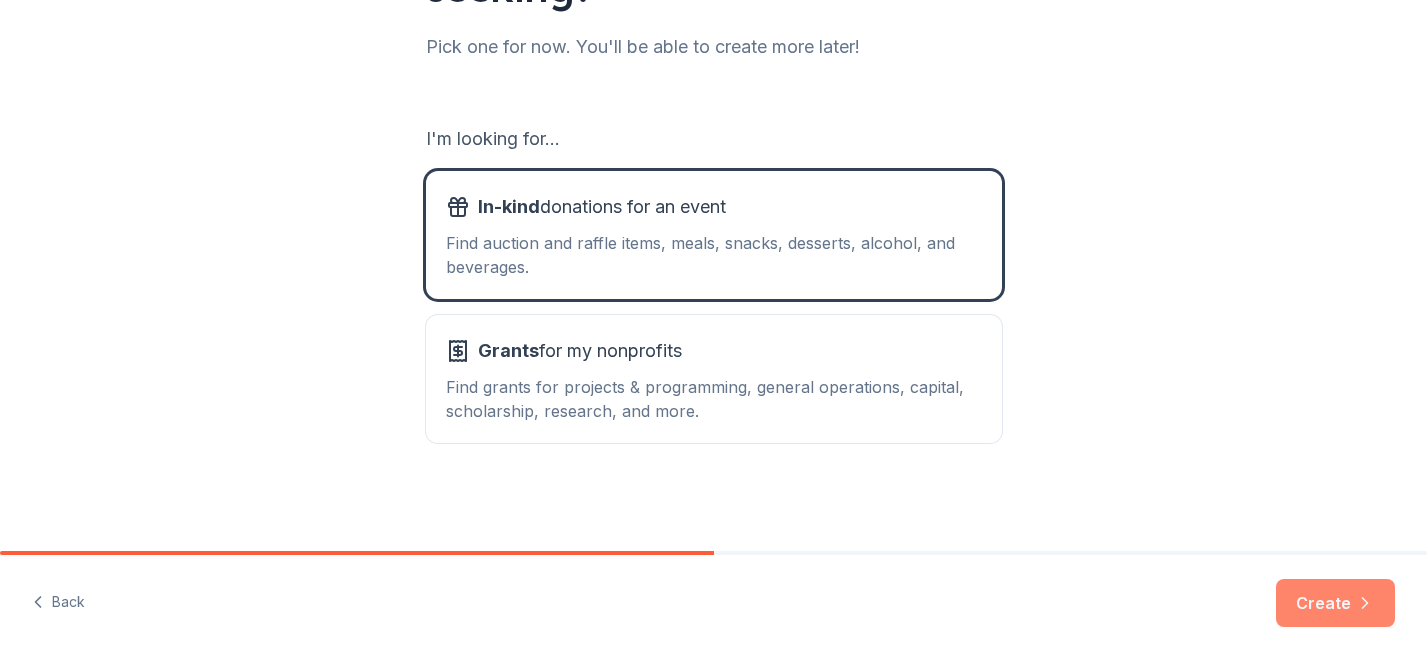 click on "Create" at bounding box center (1335, 603) 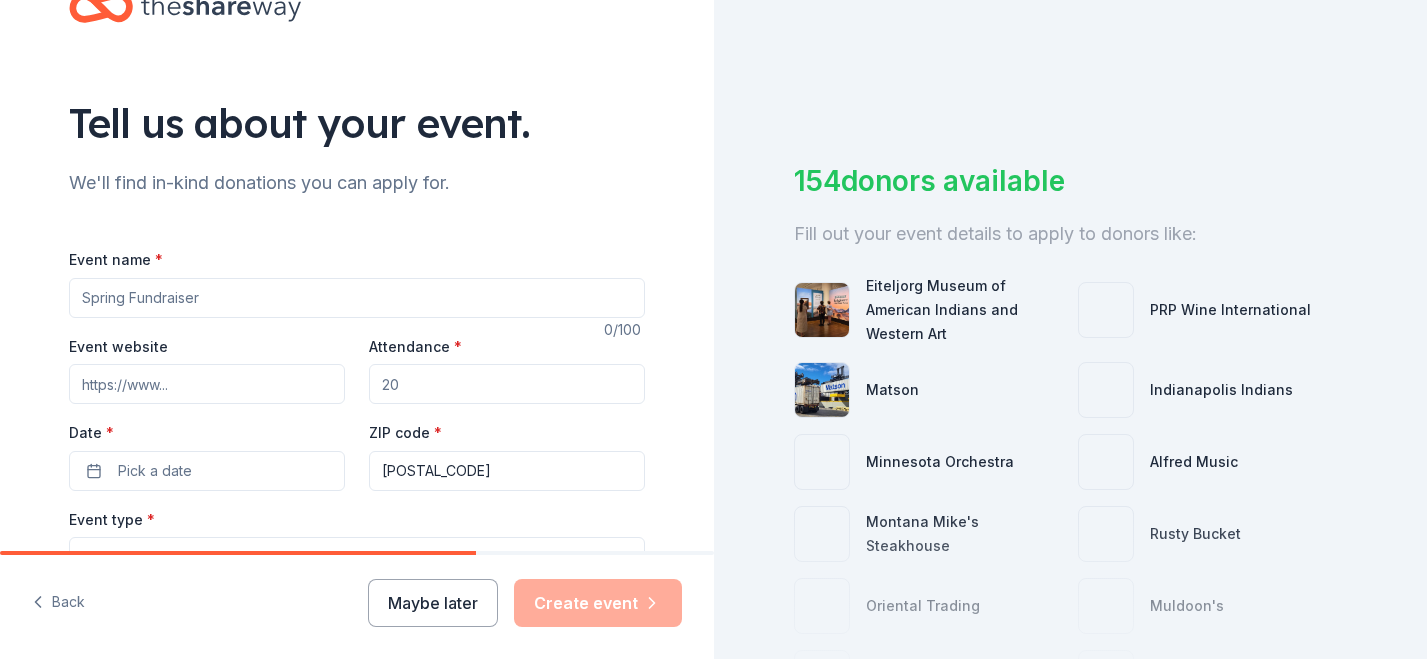 scroll, scrollTop: 84, scrollLeft: 0, axis: vertical 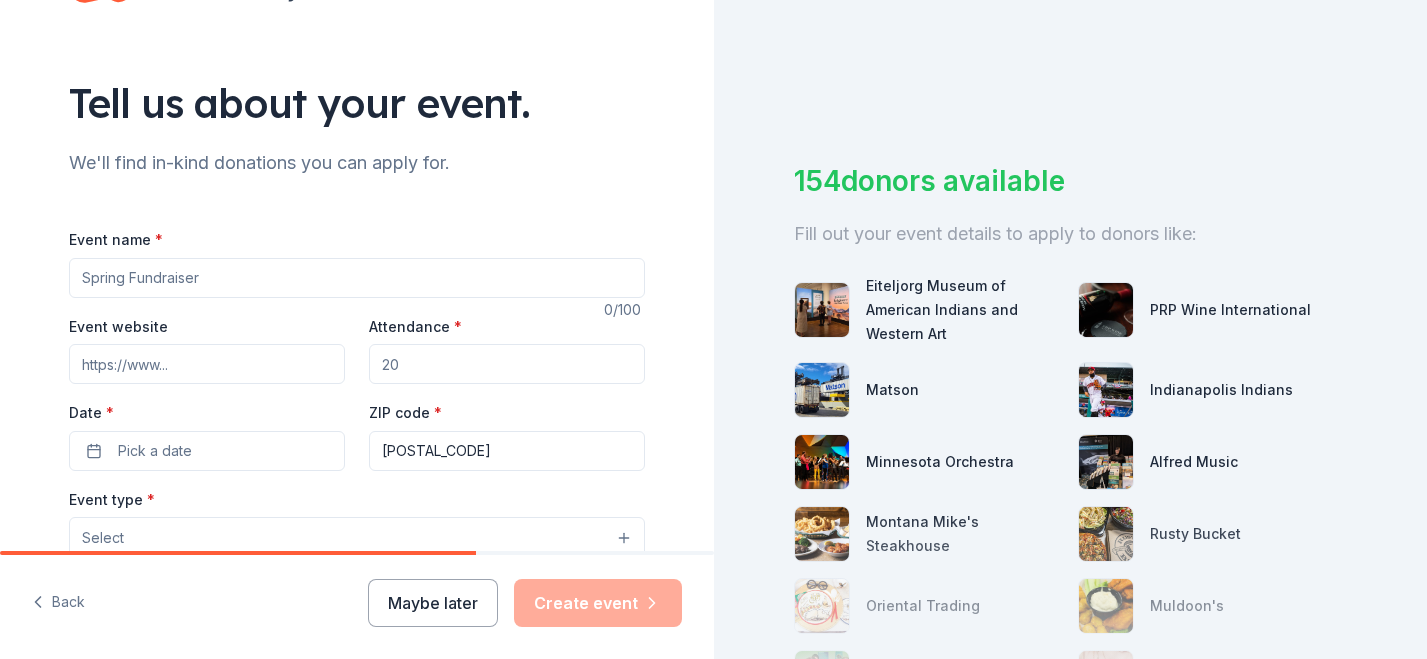 click on "Event name *" at bounding box center [357, 278] 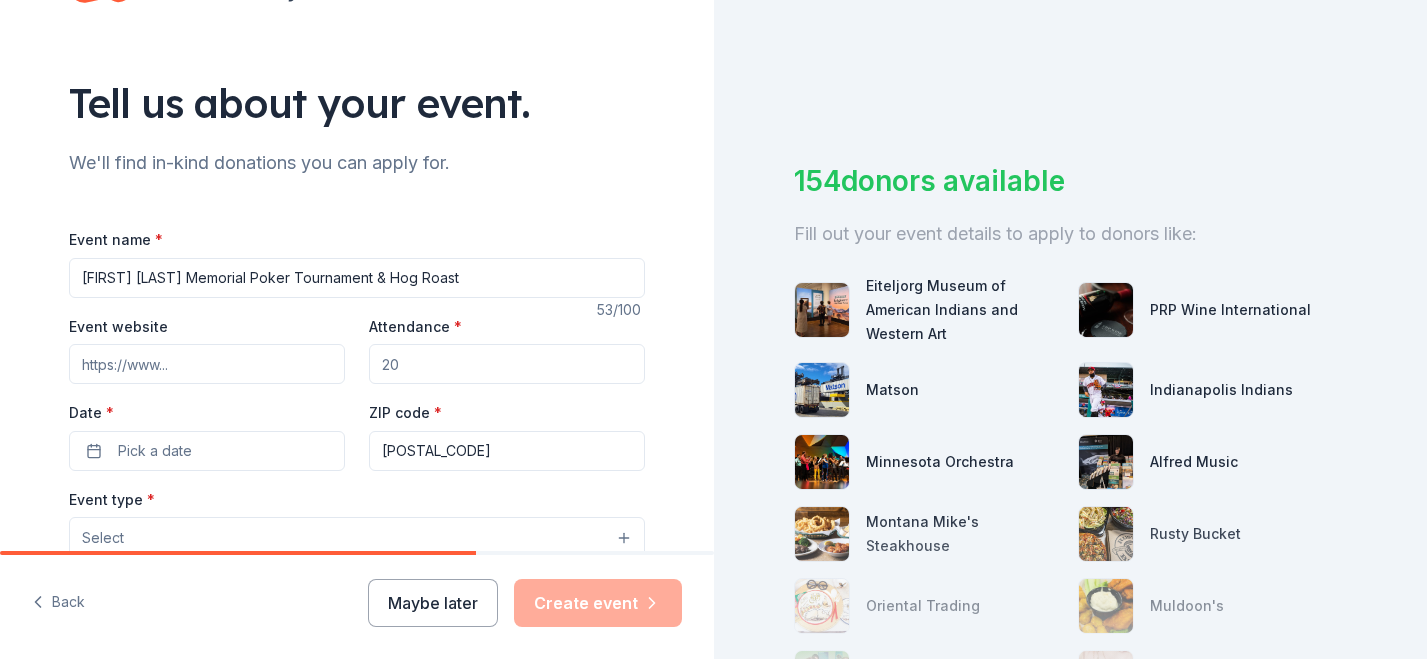 type on "[FIRST] [LAST] Memorial Poker Tournament & Hog Roast" 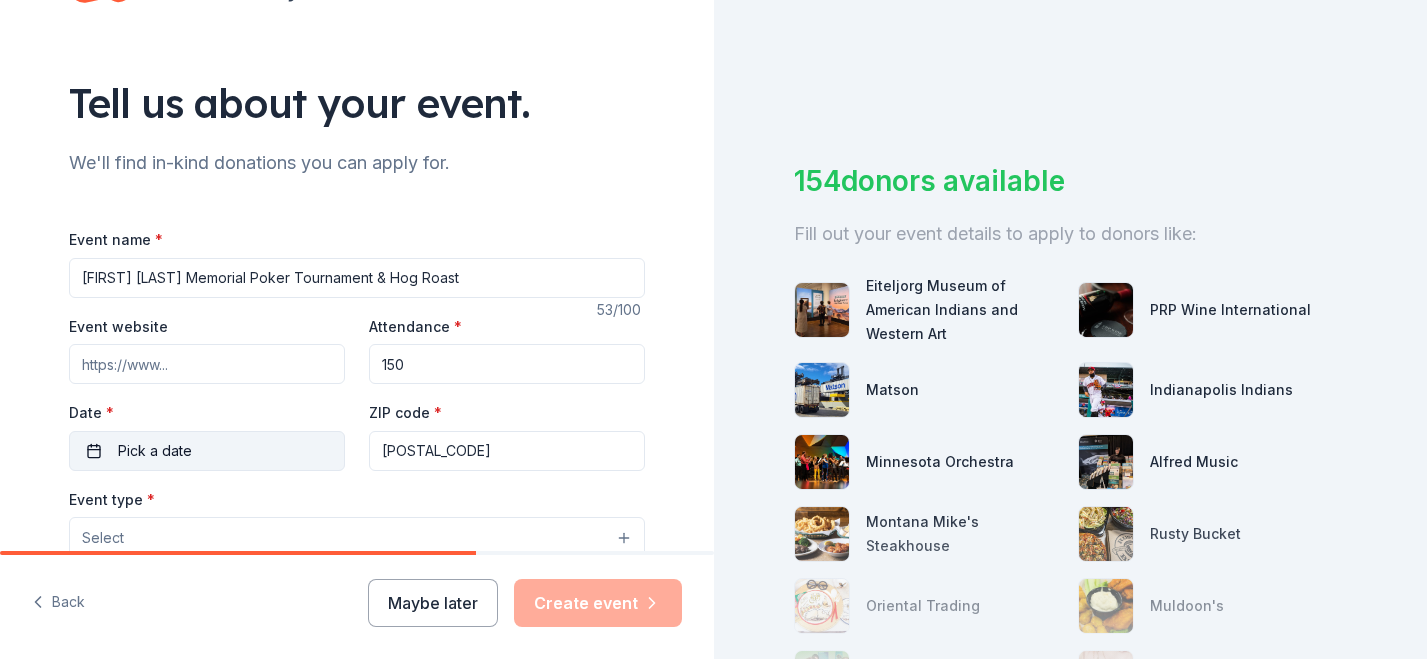 type on "150" 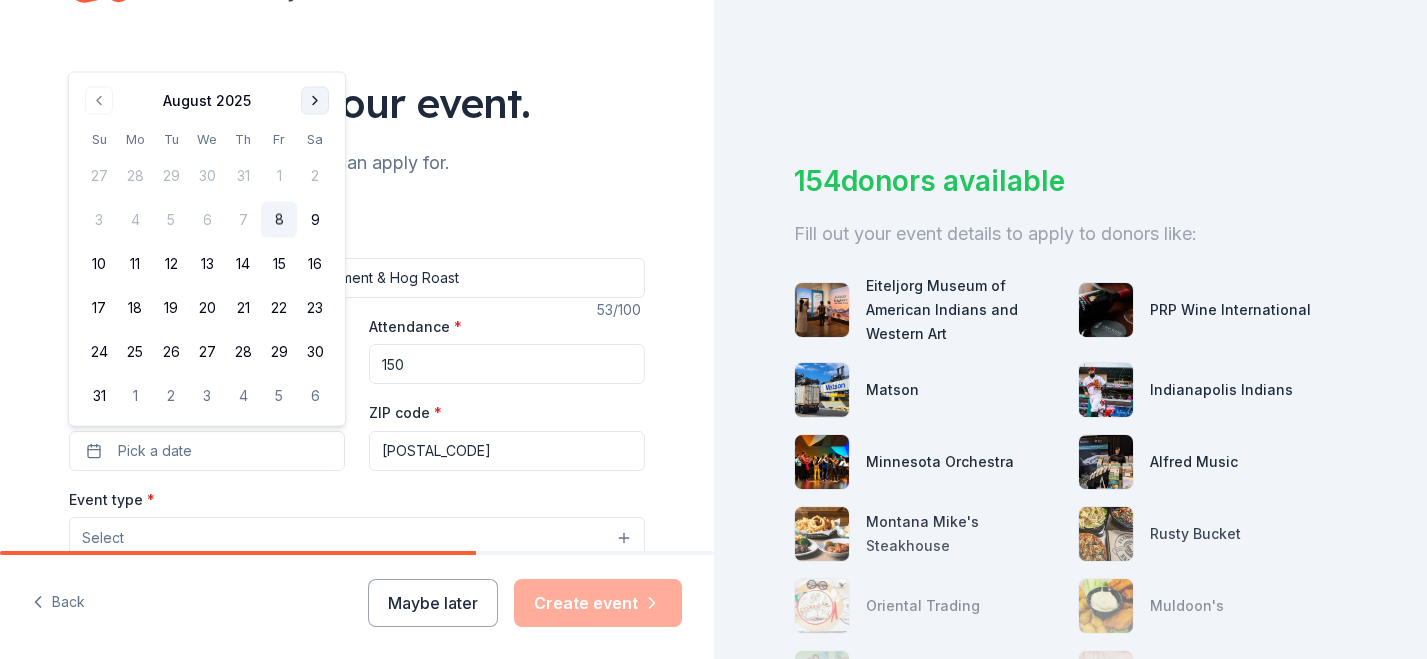 click at bounding box center (315, 101) 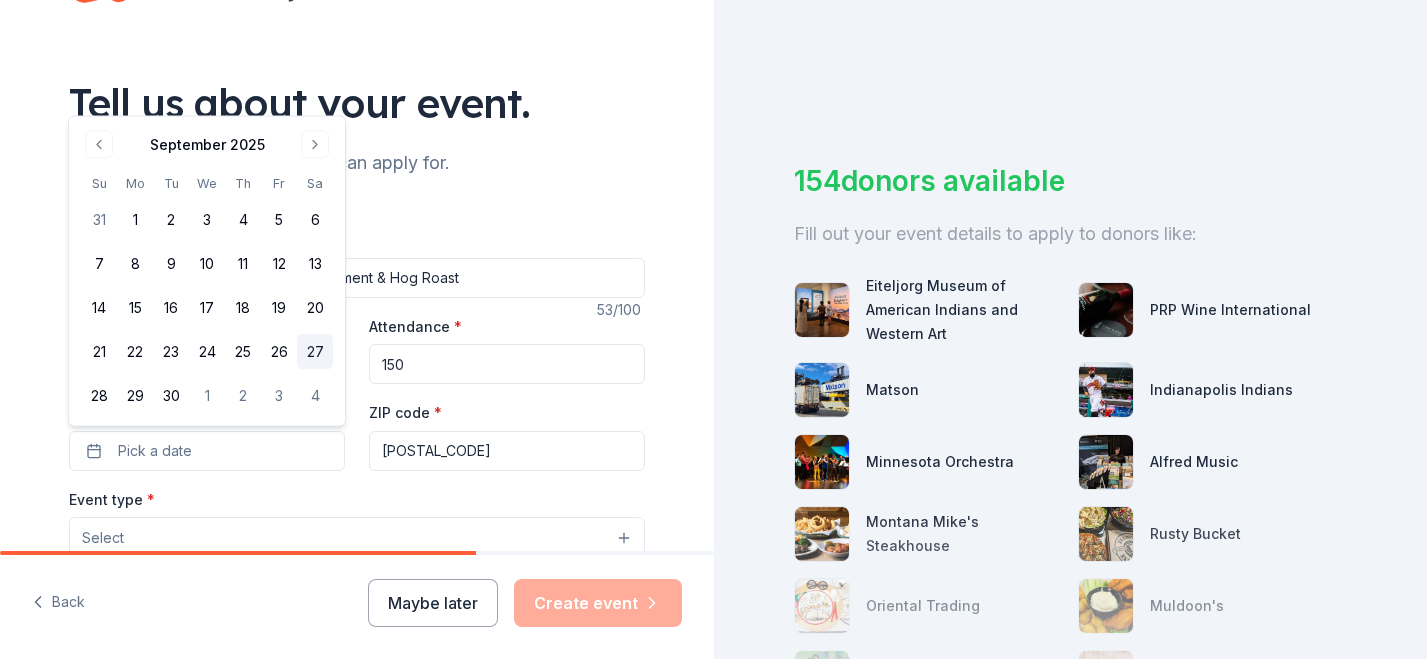 click on "27" at bounding box center [315, 352] 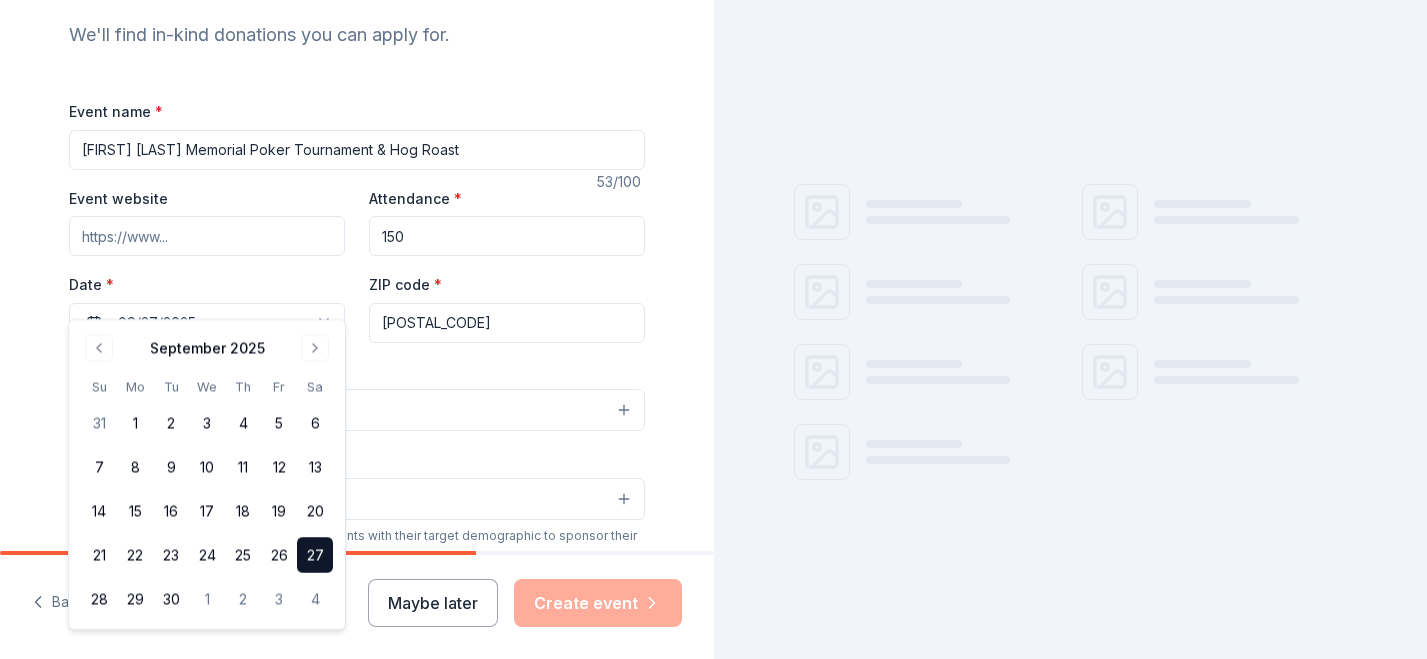 scroll, scrollTop: 240, scrollLeft: 0, axis: vertical 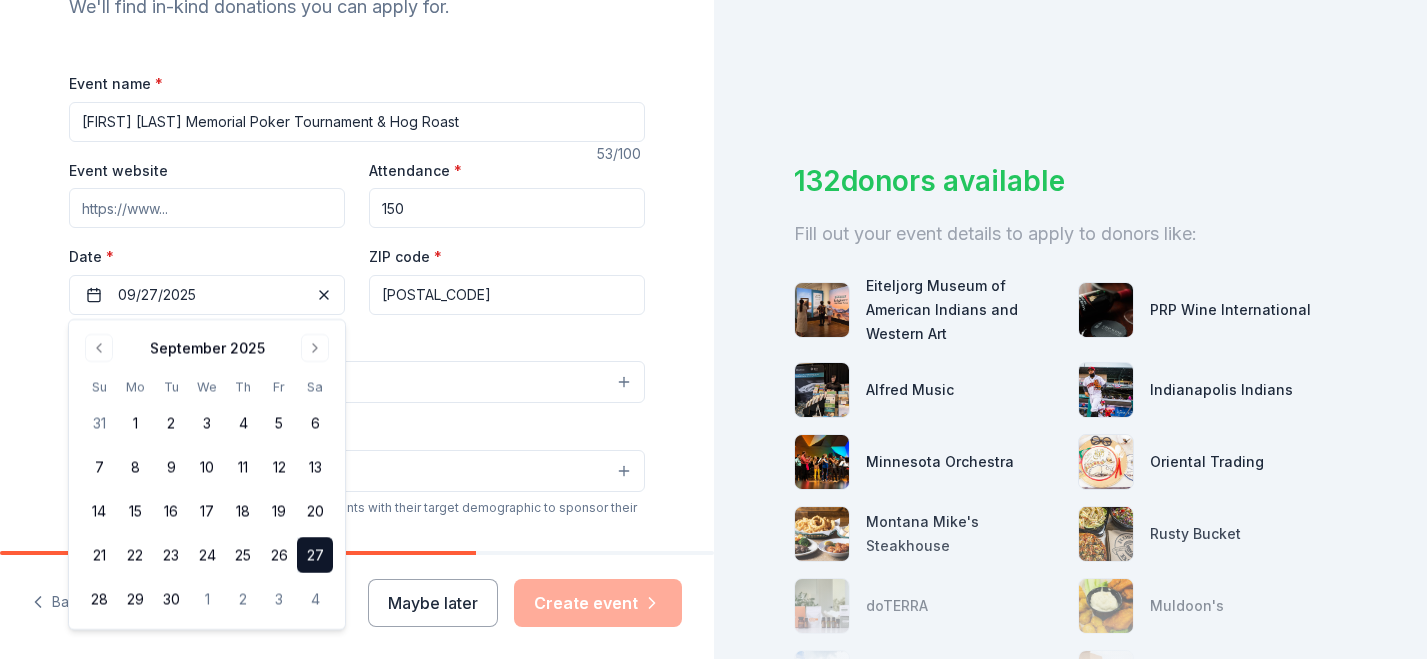 click on "Select" at bounding box center [357, 382] 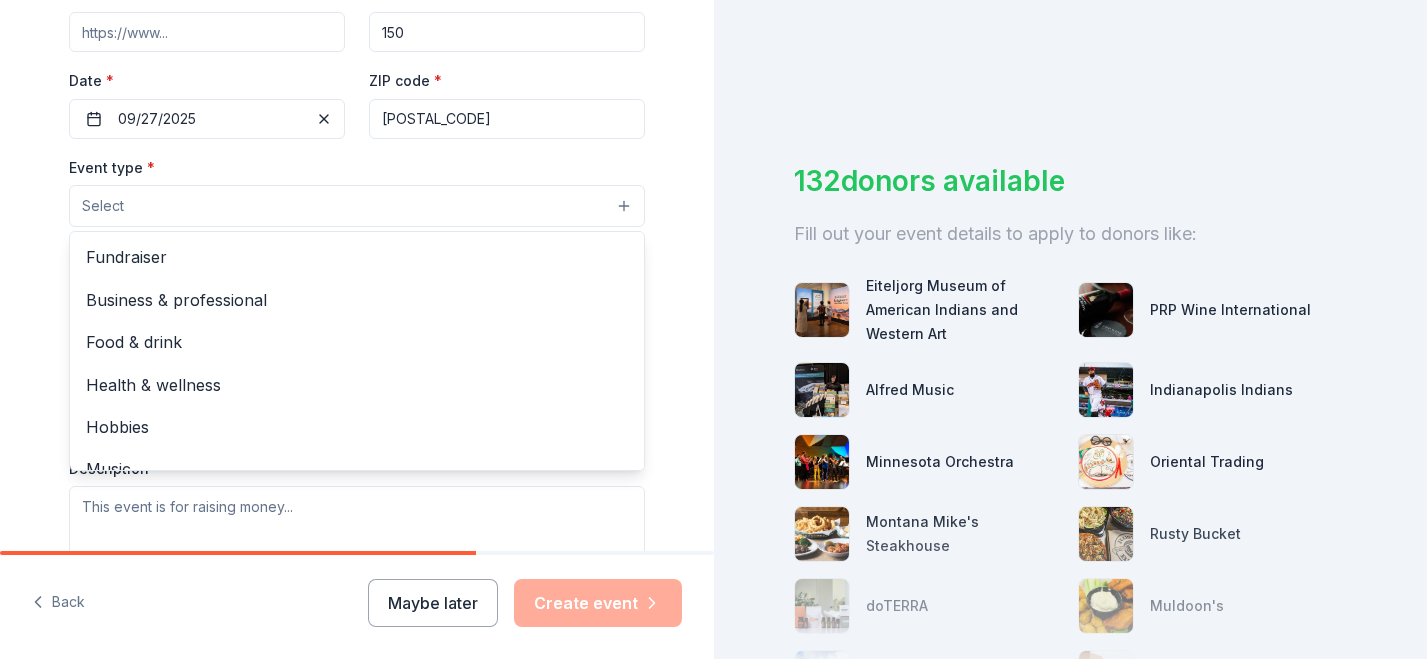 scroll, scrollTop: 419, scrollLeft: 0, axis: vertical 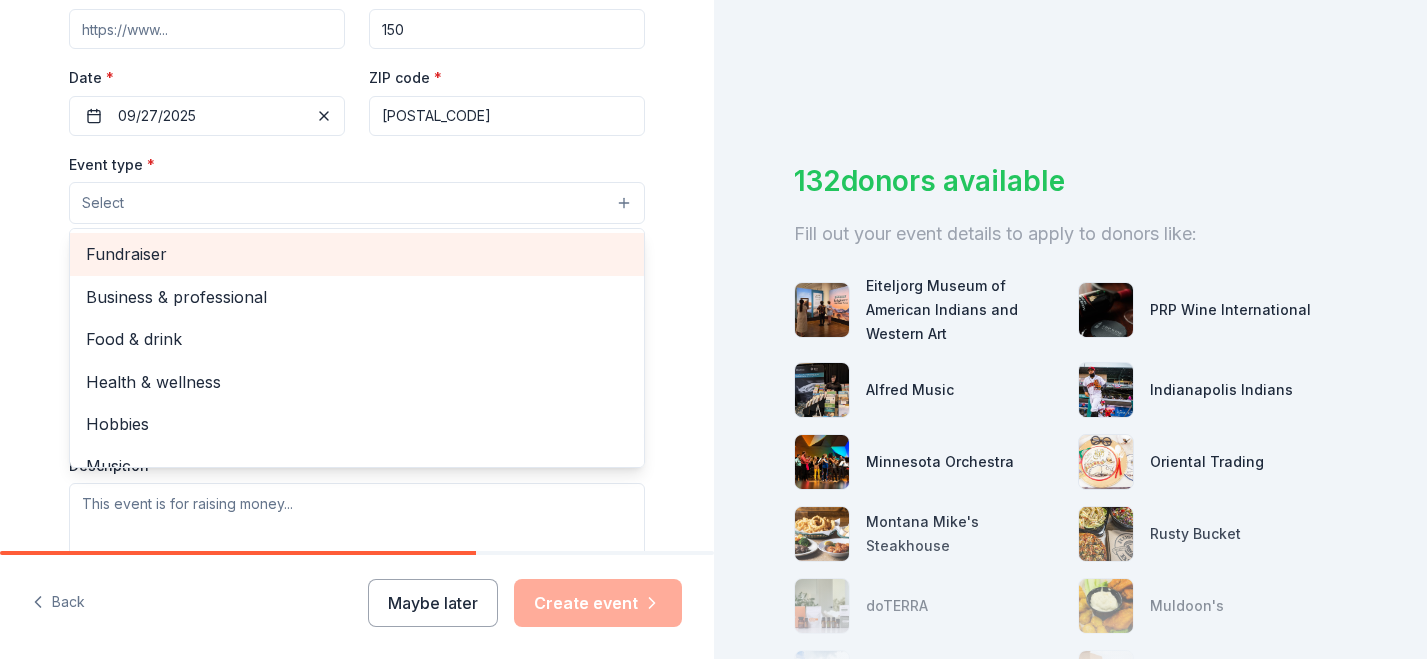 click on "Fundraiser" at bounding box center [357, 254] 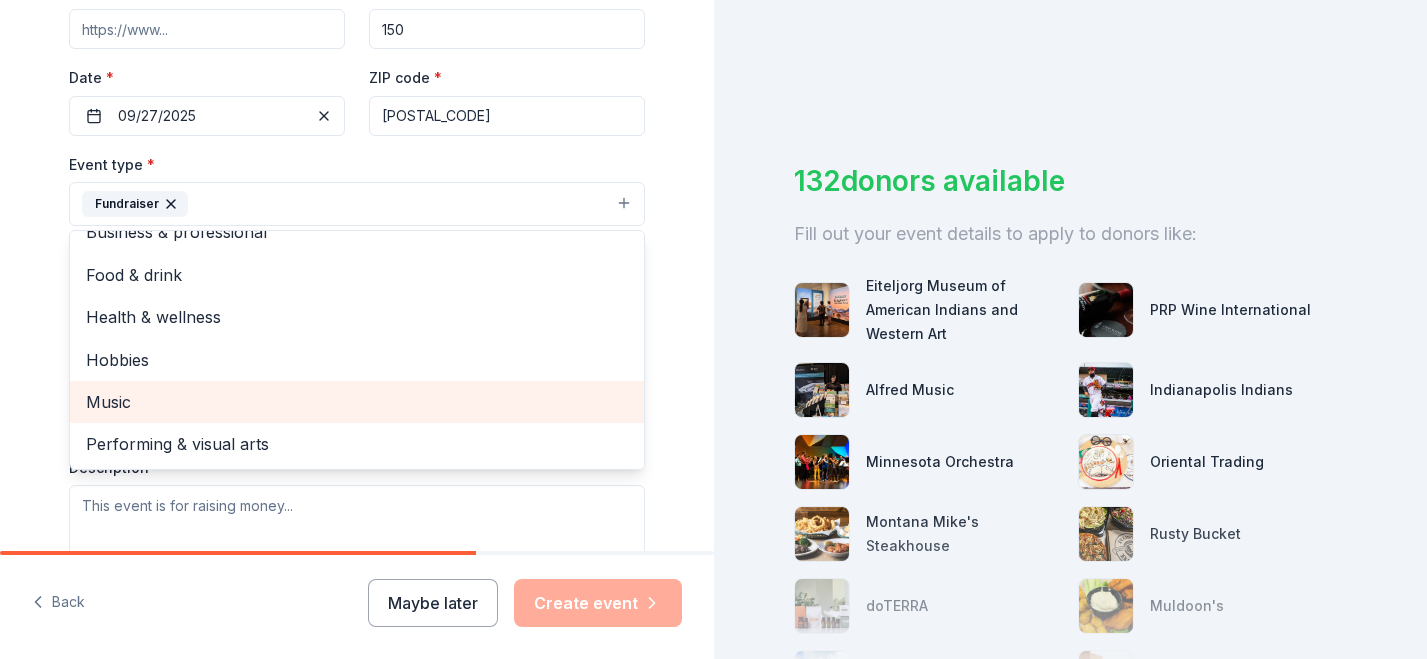 scroll, scrollTop: 10, scrollLeft: 0, axis: vertical 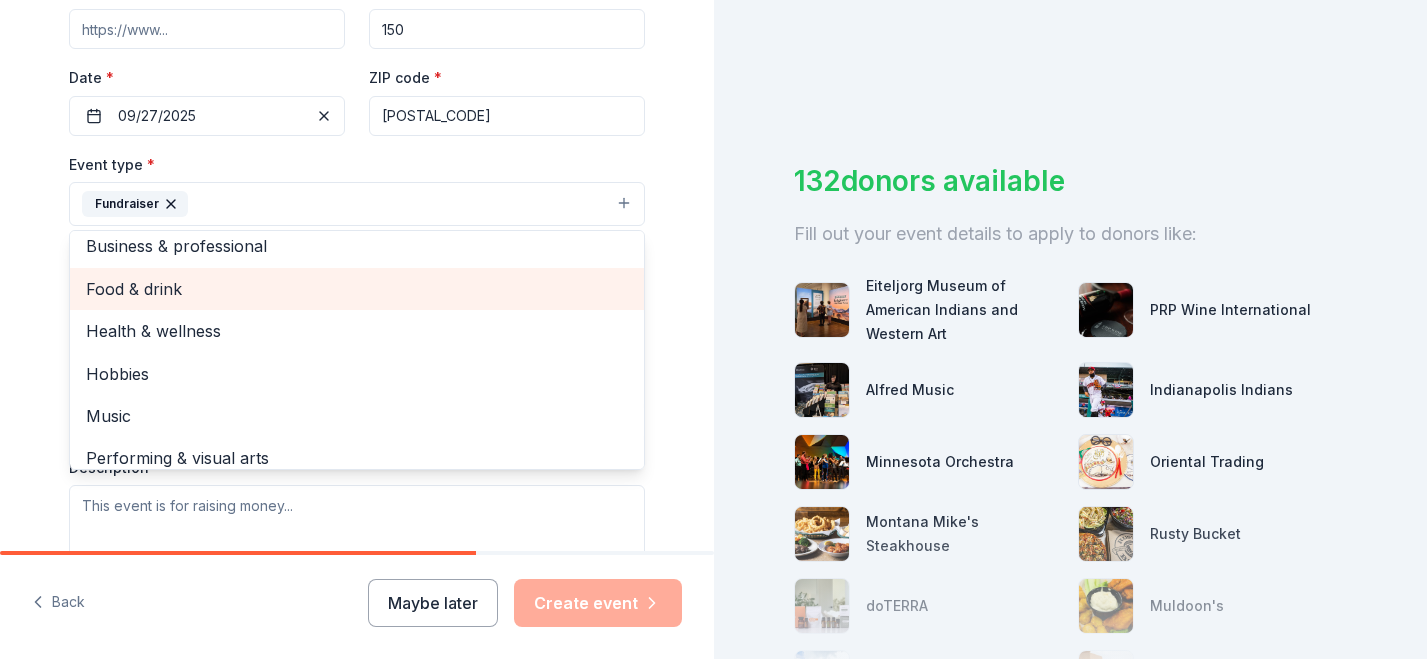 click on "Food & drink" at bounding box center (357, 289) 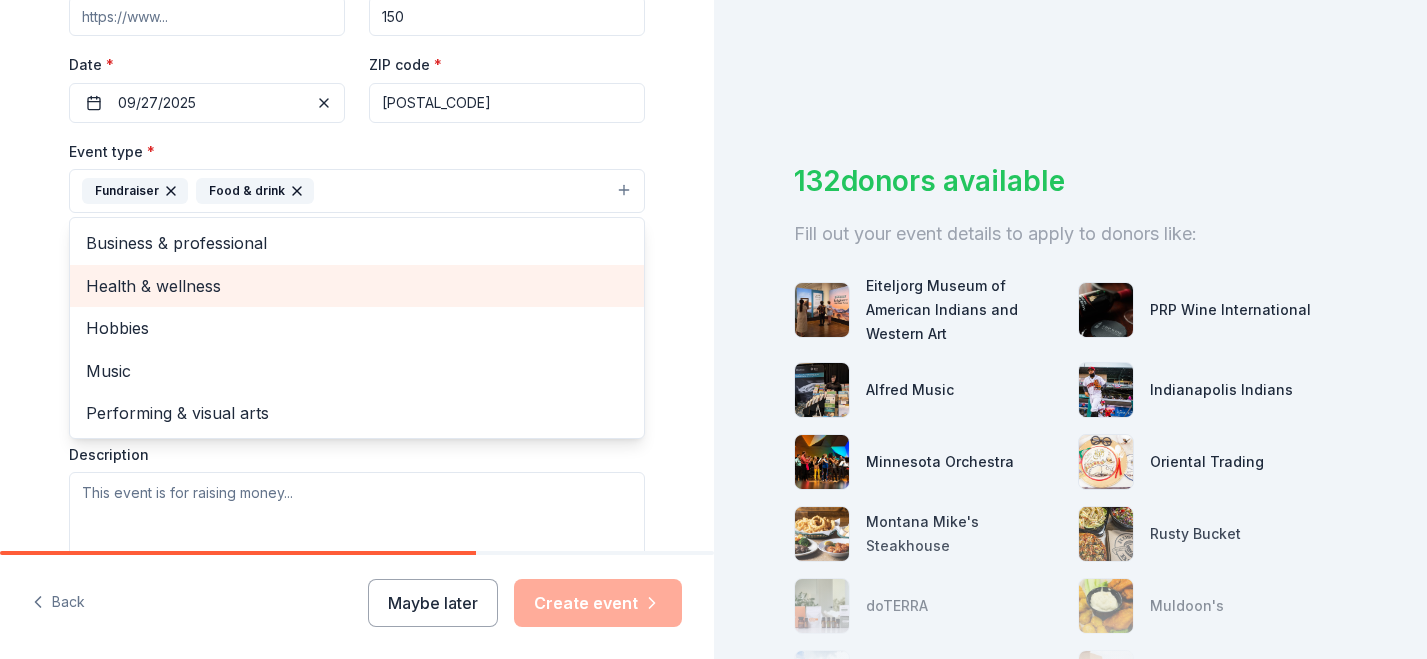scroll, scrollTop: 445, scrollLeft: 0, axis: vertical 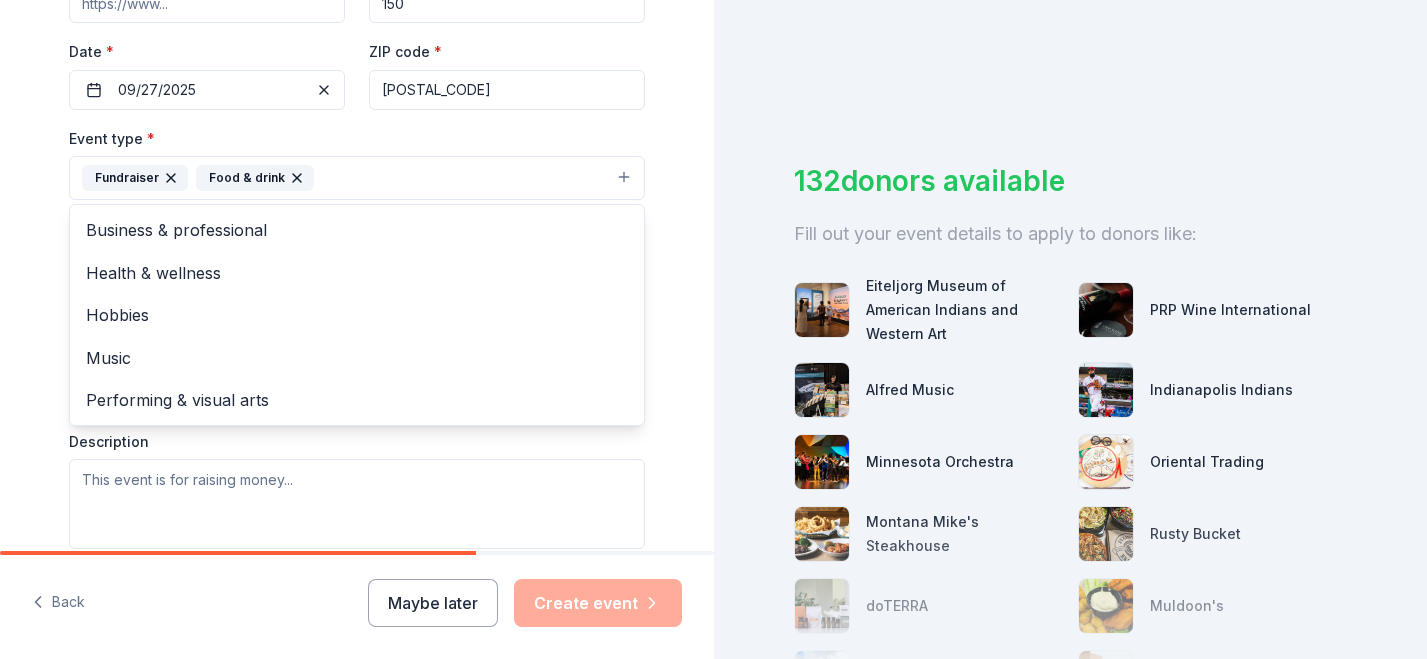 click on "Tell us about your event. We'll find in-kind donations you can apply for. Event name * [FIRST] [LAST] Memorial Poker Tournament & Hog Roast [NUMBER] /100 Event website Attendance * [NUMBER] Date * [DATE] ZIP code * [POSTAL_CODE] Event type * Fundraiser Food & drink Business & professional Health & wellness Hobbies Music Performing & visual arts Demographic Select We use this information to help brands find events with their target demographic to sponsor their products. Mailing address Apt/unit Description What are you looking for? * Auction & raffle Meals Snacks Desserts Alcohol Beverages Send me reminders Email me reminders of donor application deadlines Recurring event" at bounding box center (357, 221) 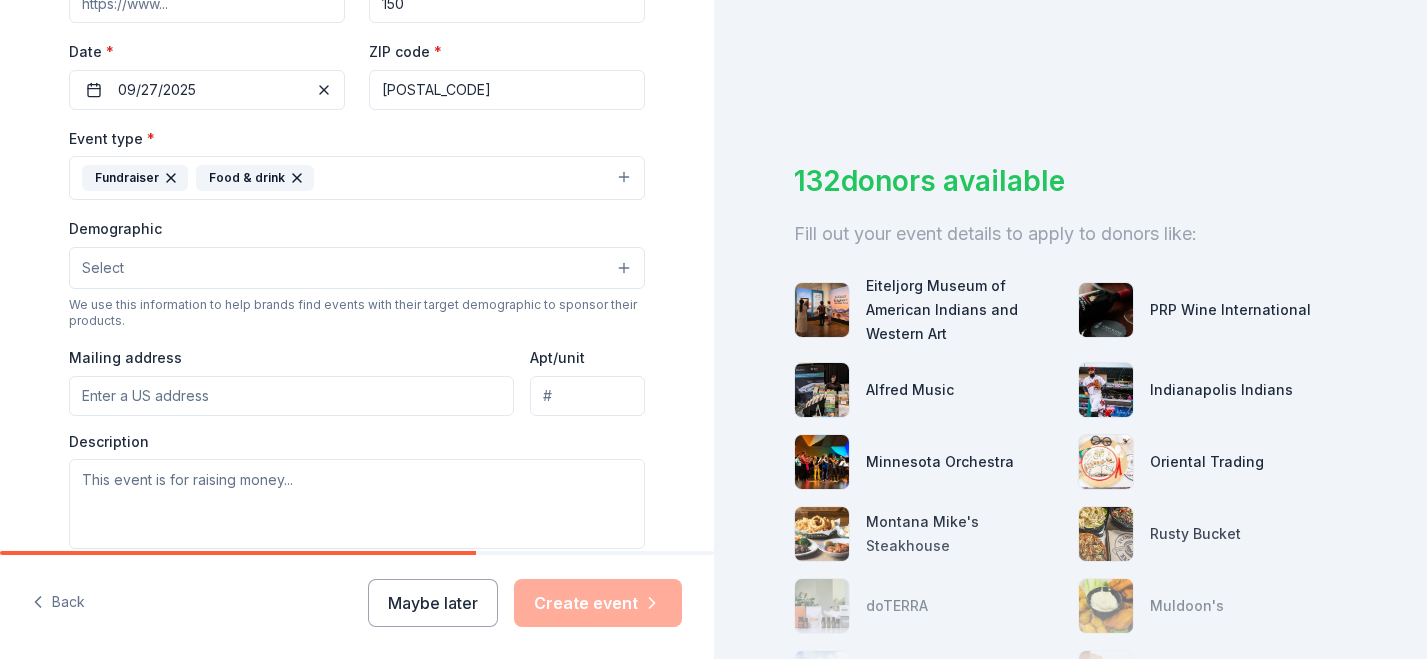 click on "Select" at bounding box center (357, 268) 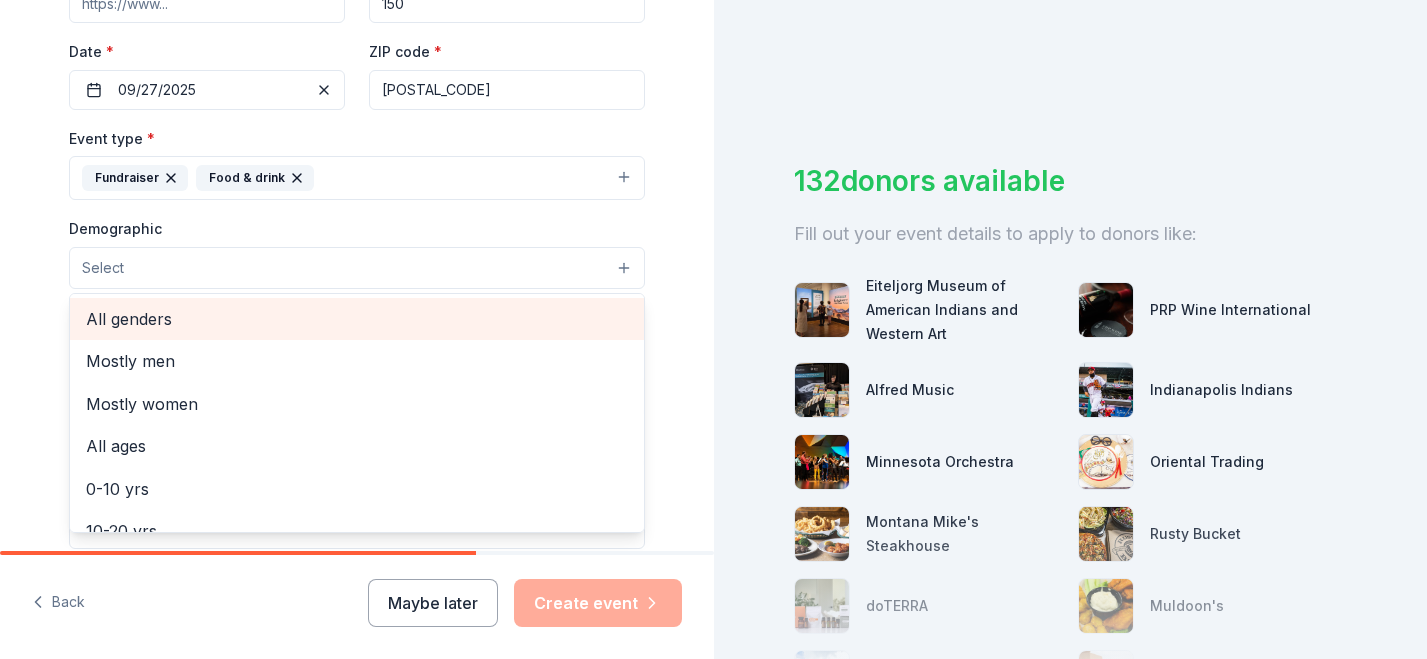 click on "All genders" at bounding box center (357, 319) 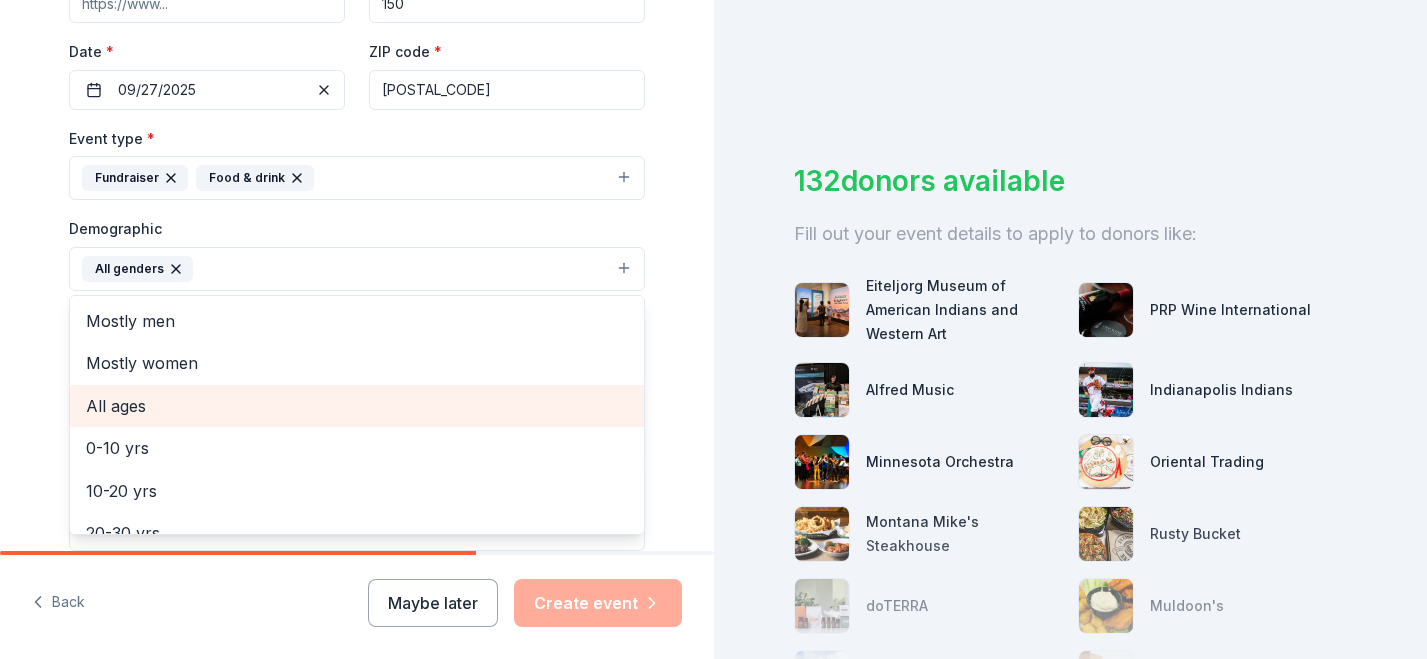 click on "All ages" at bounding box center [357, 406] 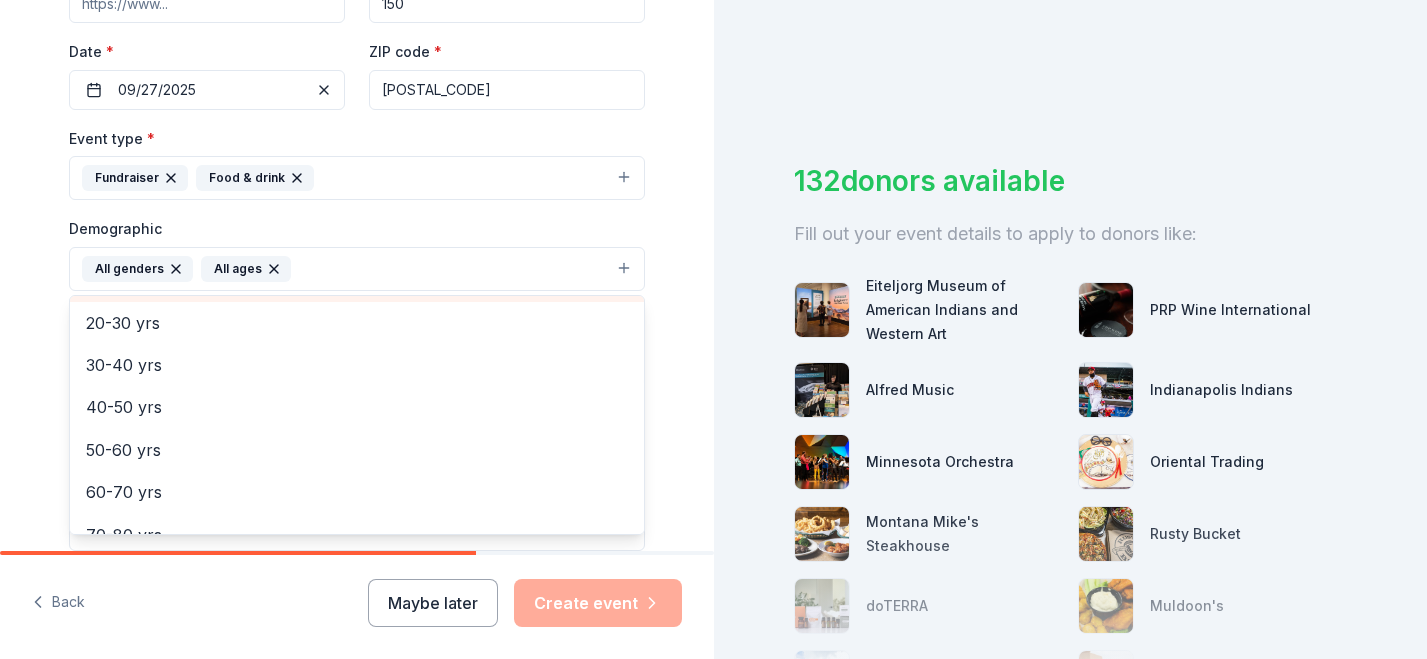 scroll, scrollTop: 236, scrollLeft: 0, axis: vertical 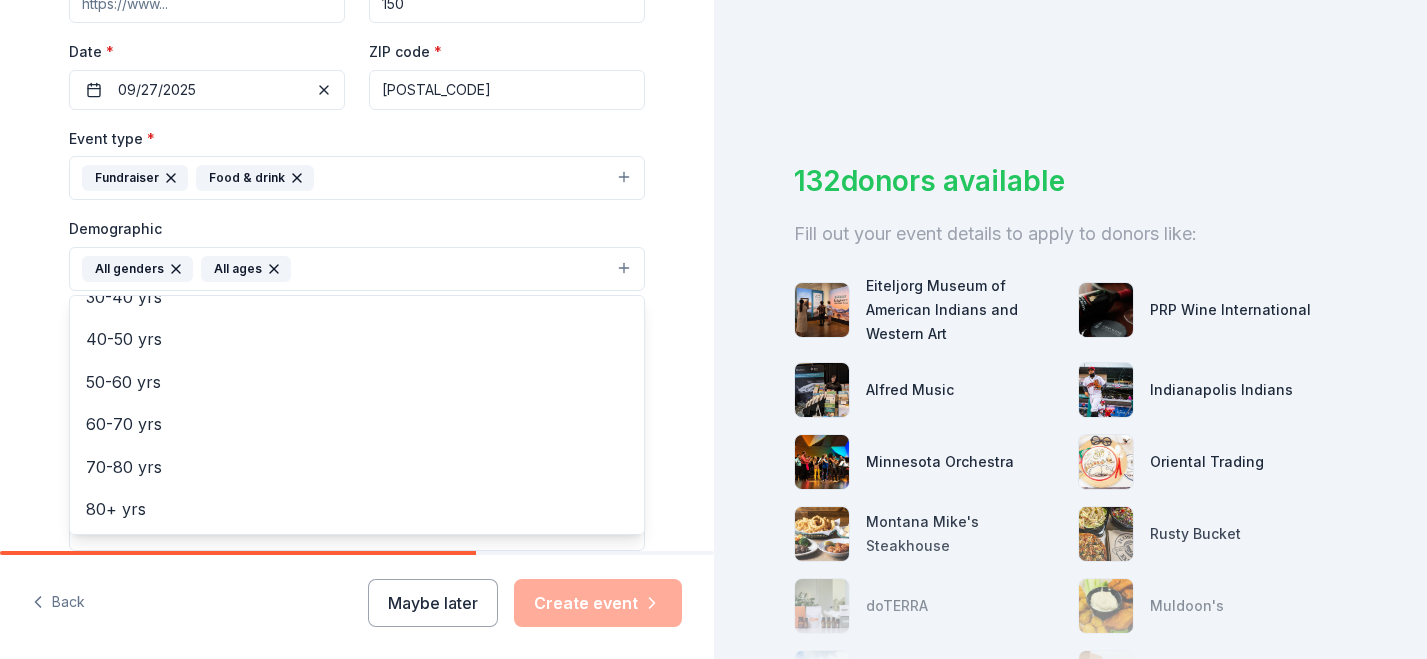 click on "Tell us about your event. We'll find in-kind donations you can apply for. Event name * [FIRST] [LAST] Memorial Poker Tournament & Hog Roast [NUMBER] /100 Event website Attendance * [NUMBER] Date * [DATE] ZIP code * [POSTAL_CODE] Event type * Fundraiser Food & drink Demographic All genders All ages Mostly men Mostly women [AGE_RANGE] [AGE_RANGE] [AGE_RANGE] [AGE_RANGE] [AGE_RANGE] [AGE_RANGE] [AGE_RANGE] [AGE_RANGE] [AGE_RANGE] We use this information to help brands find events with their target demographic to sponsor their products. Mailing address Apt/unit Description What are you looking for? * Auction & raffle Meals Snacks Desserts Alcohol Beverages Send me reminders Email me reminders of donor application deadlines Recurring event" at bounding box center [357, 222] 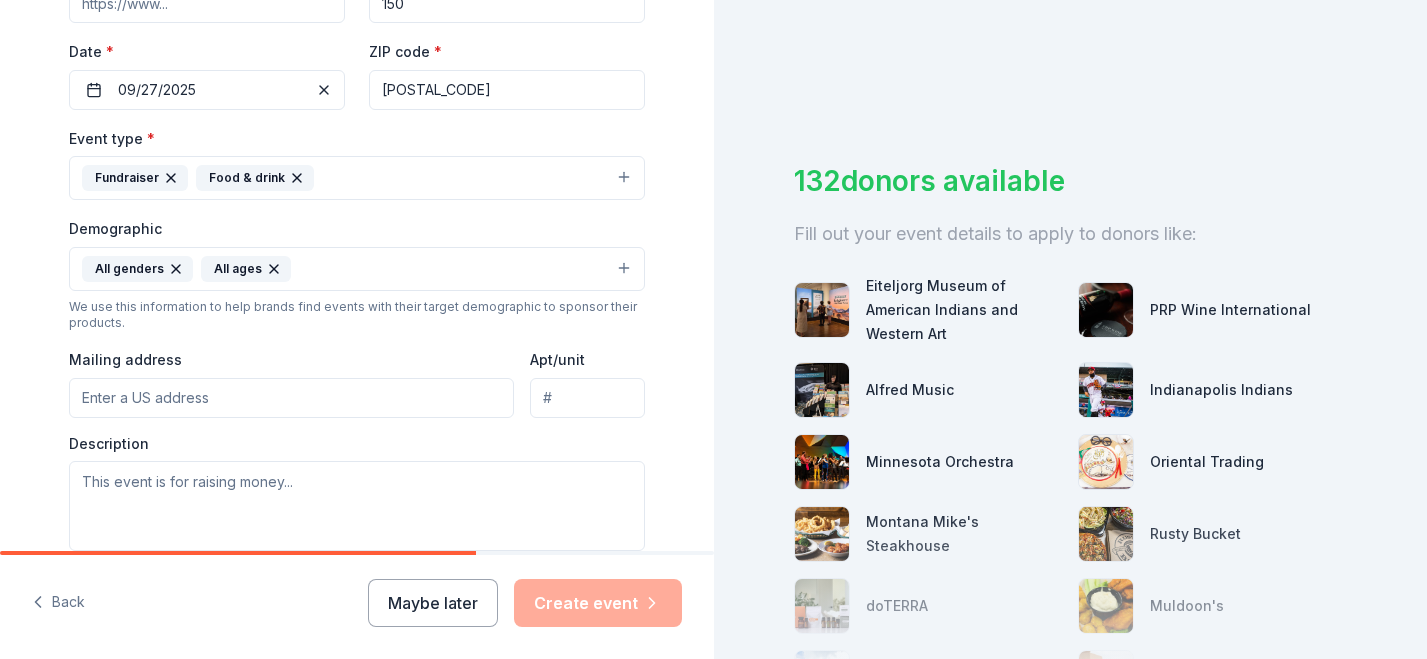 click on "Mailing address" at bounding box center [291, 398] 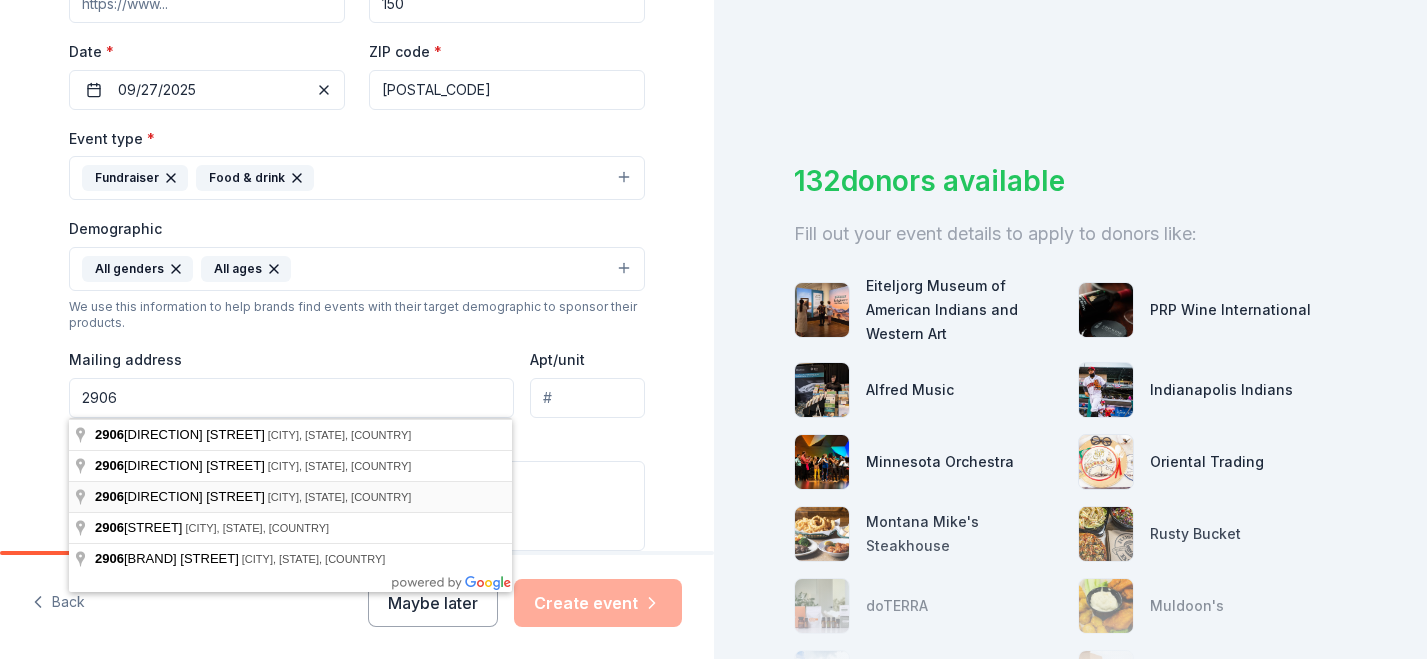 type on "[NUMBER] [STREET]" 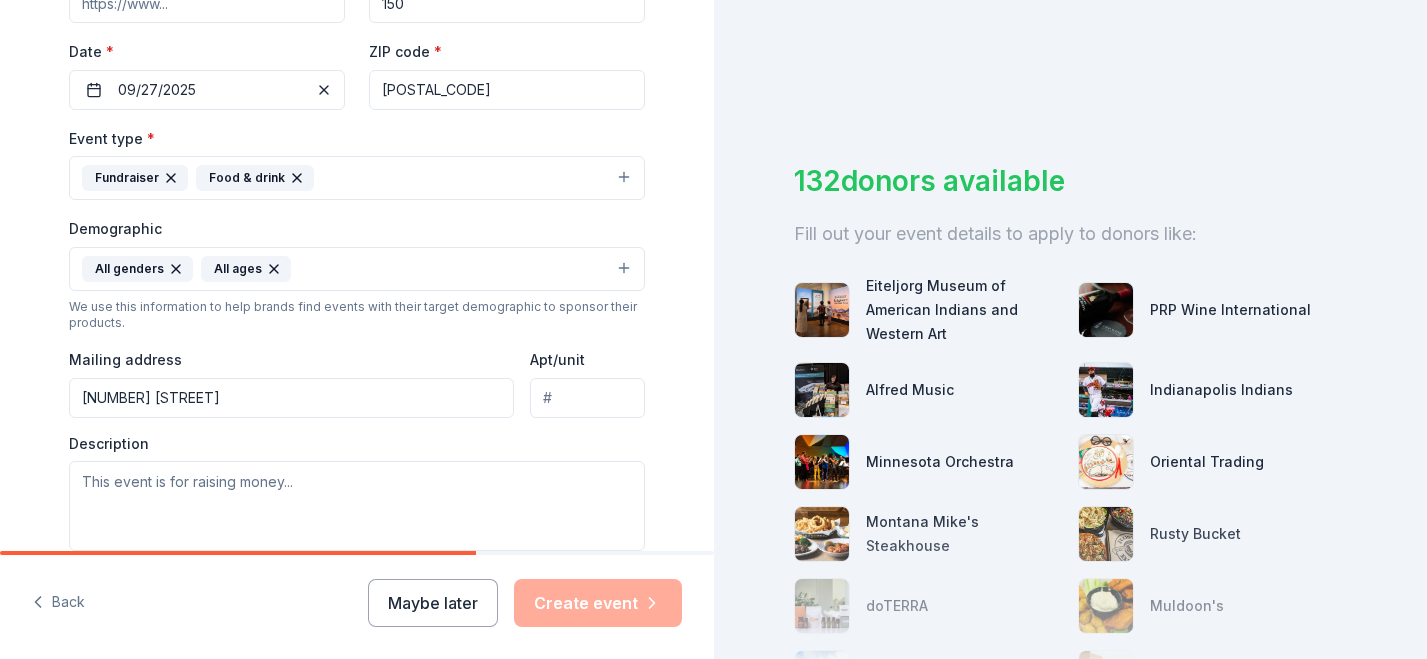 click on "Tell us about your event. We'll find in-kind donations you can apply for. Event name * [FIRST] [LAST] Memorial Poker Tournament & Hog Roast [NUMBER] /100 Event website Attendance * [NUMBER] Date * [DATE] ZIP code * [POSTAL_CODE] Event type * Fundraiser Food & drink Demographic All genders All ages We use this information to help brands find events with their target demographic to sponsor their products. Mailing address [NUMBER] [STREET] Apt/unit Description What are you looking for? * Auction & raffle Meals Snacks Desserts Alcohol Beverages Send me reminders Email me reminders of donor application deadlines Recurring event" at bounding box center [357, 222] 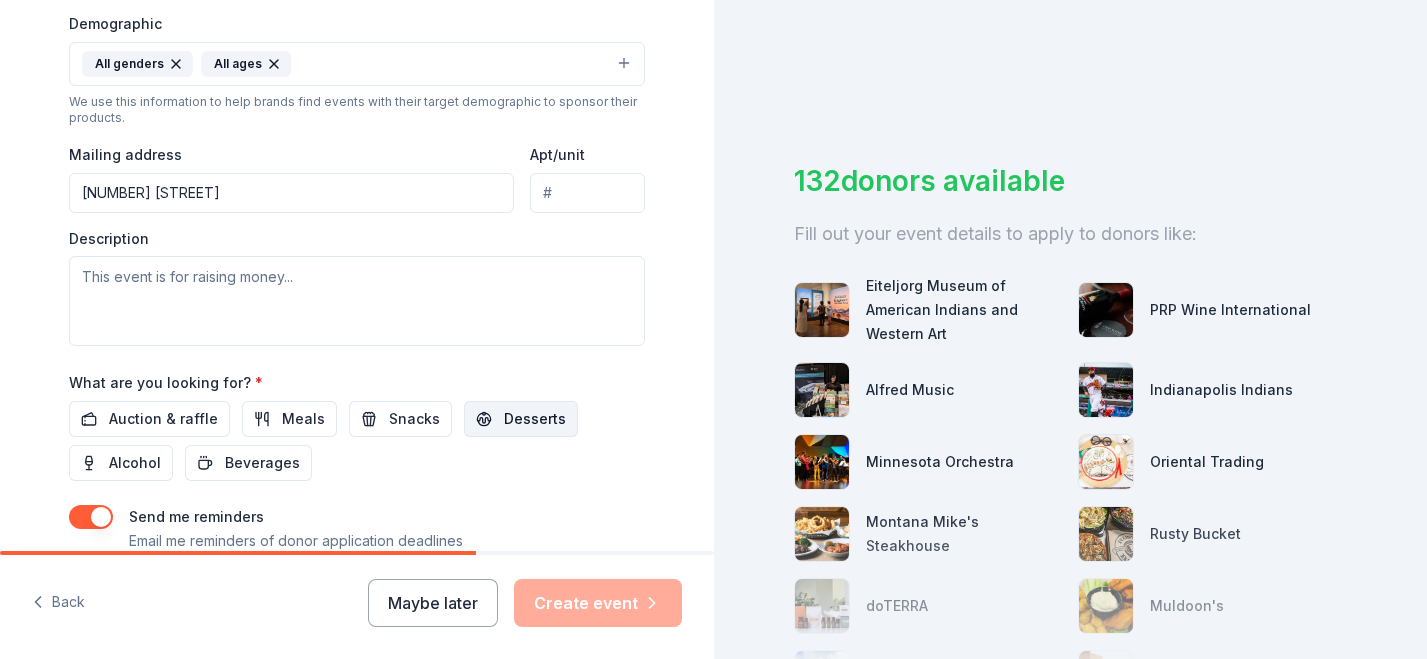 scroll, scrollTop: 649, scrollLeft: 0, axis: vertical 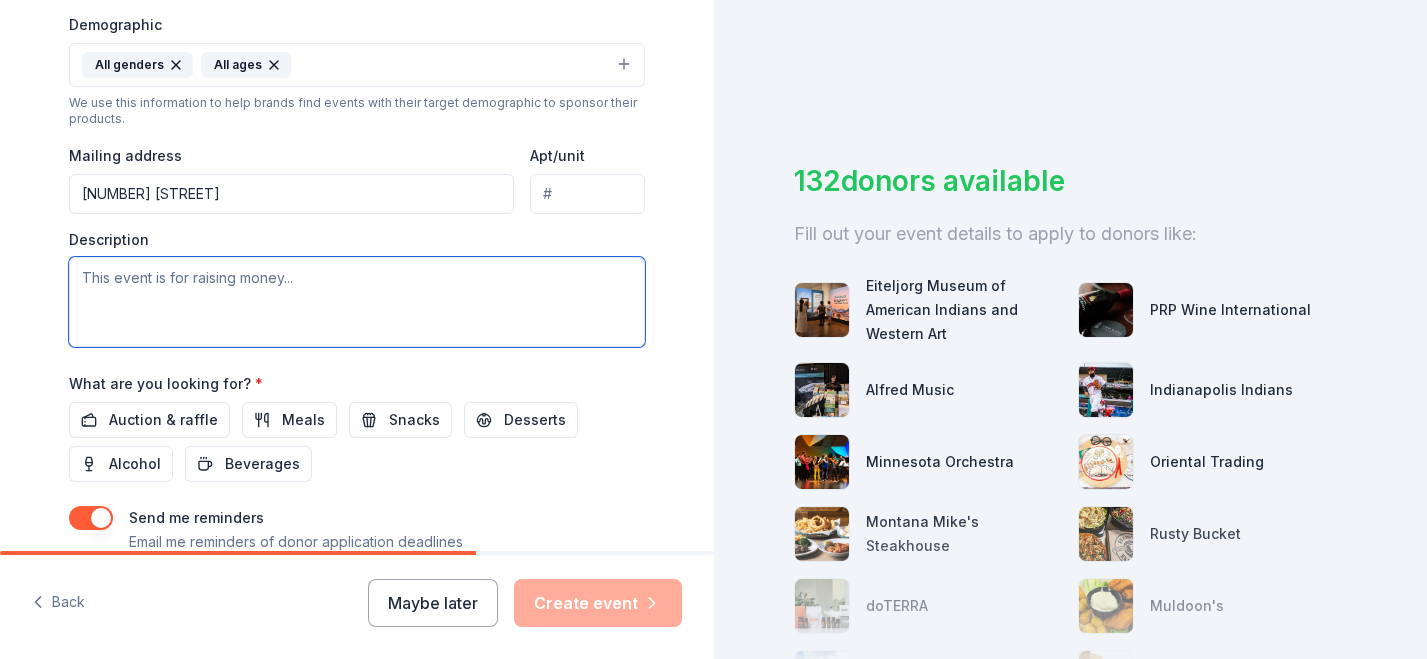 click at bounding box center (357, 302) 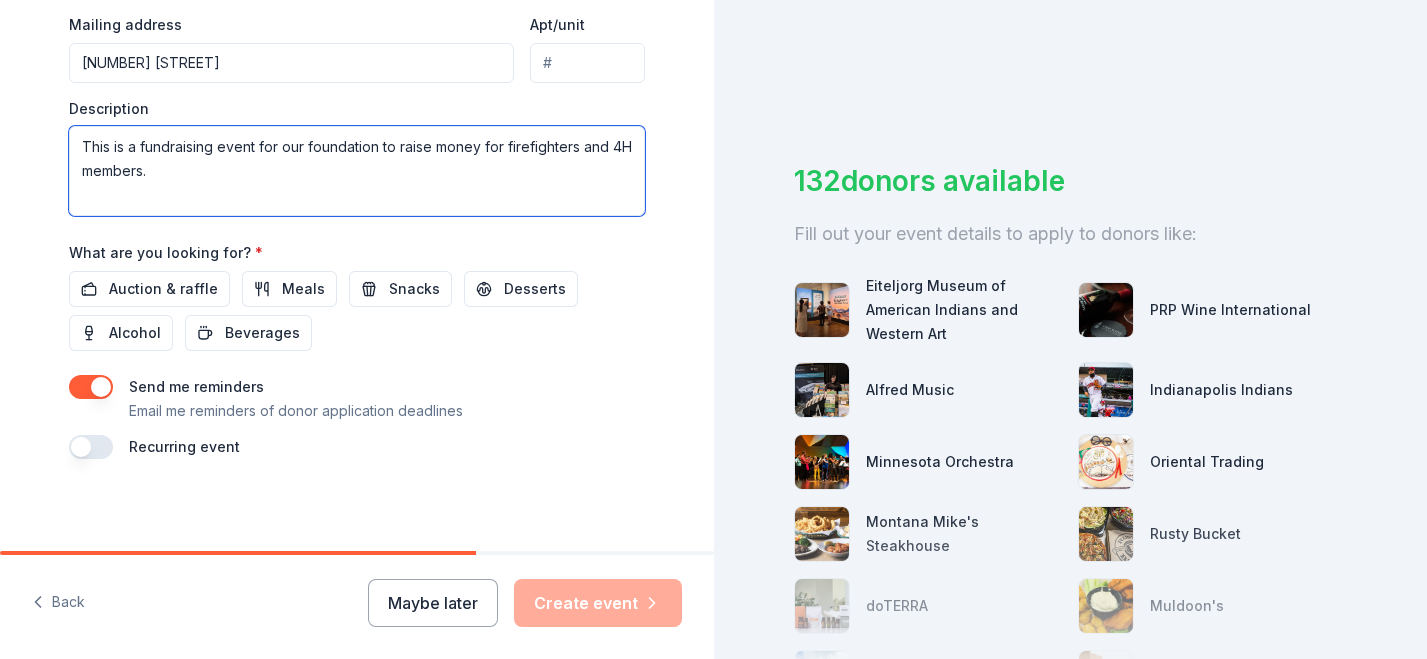 scroll, scrollTop: 784, scrollLeft: 0, axis: vertical 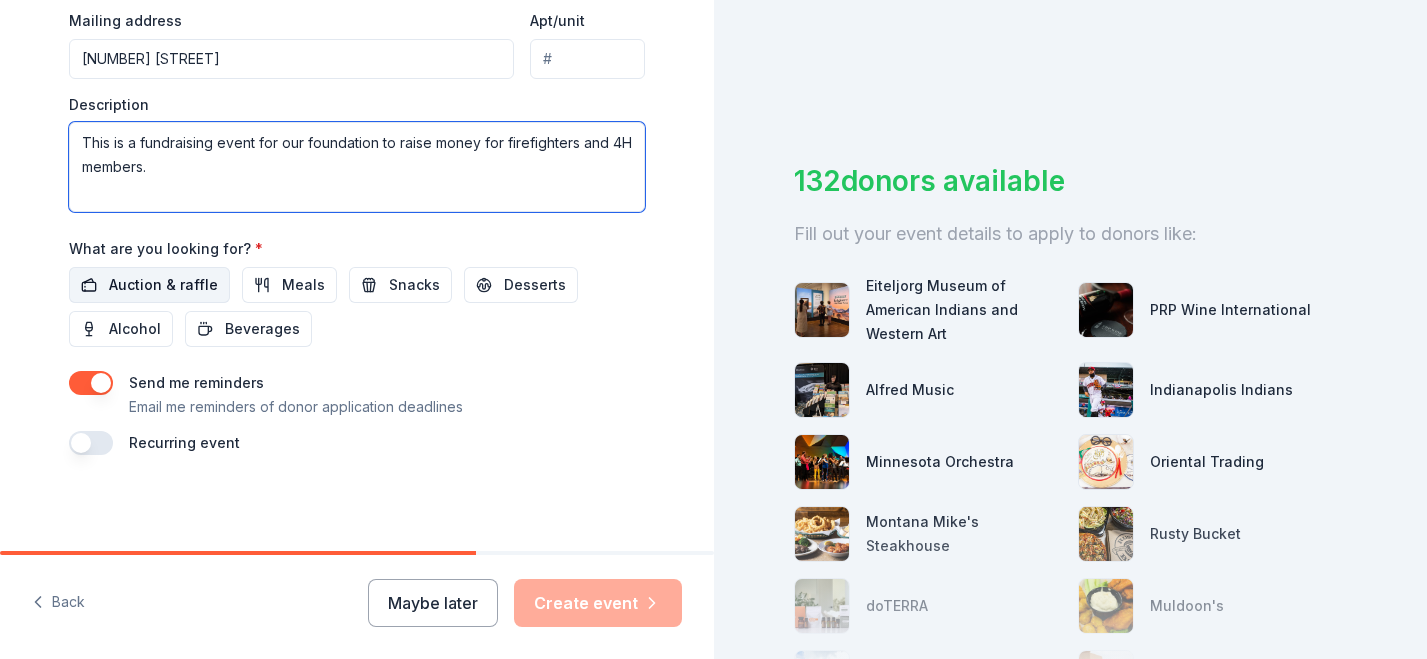 type on "This is a fundraising event for our foundation to raise money for firefighters and 4H members." 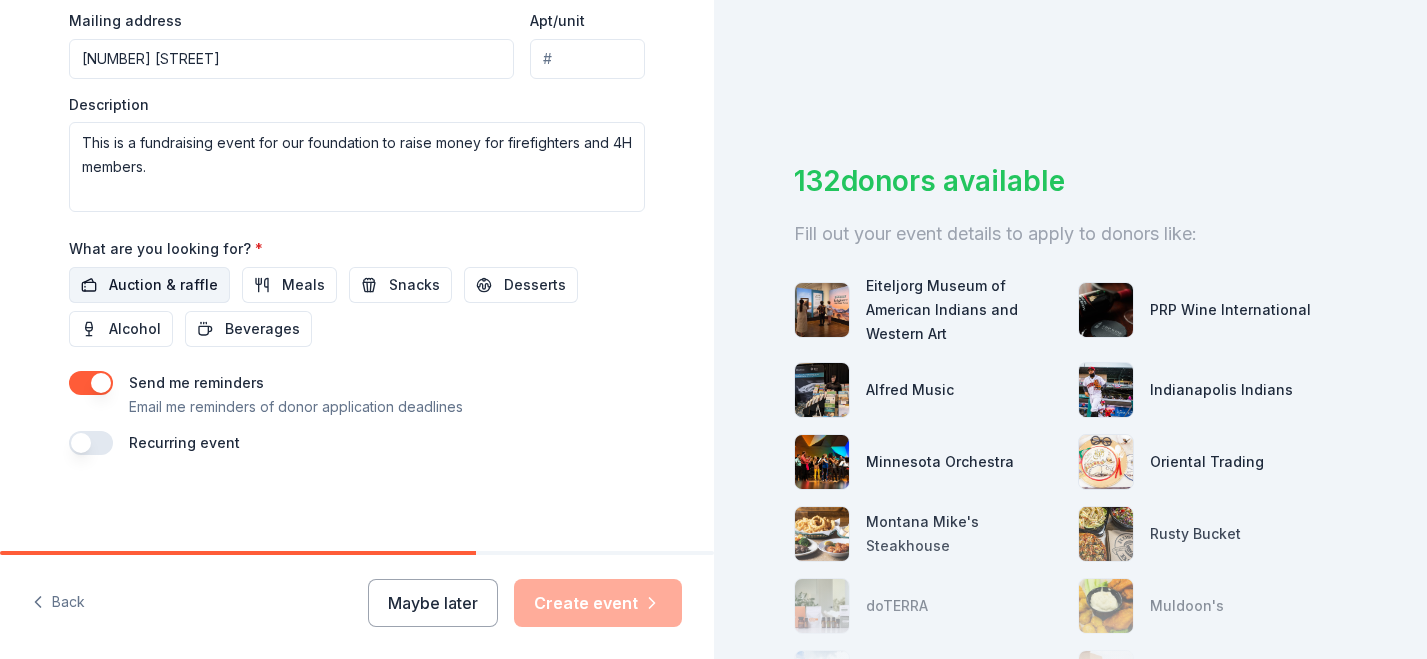 click on "Auction & raffle" at bounding box center [163, 285] 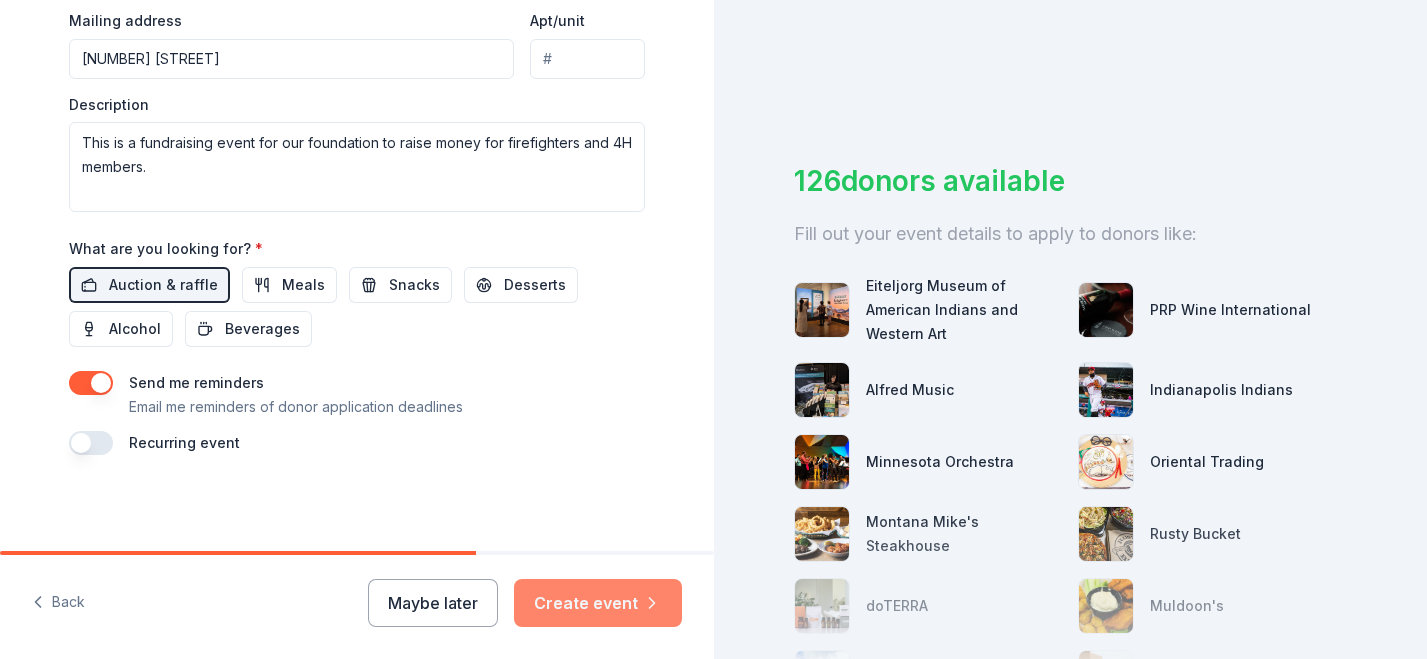 click on "Create event" at bounding box center [598, 603] 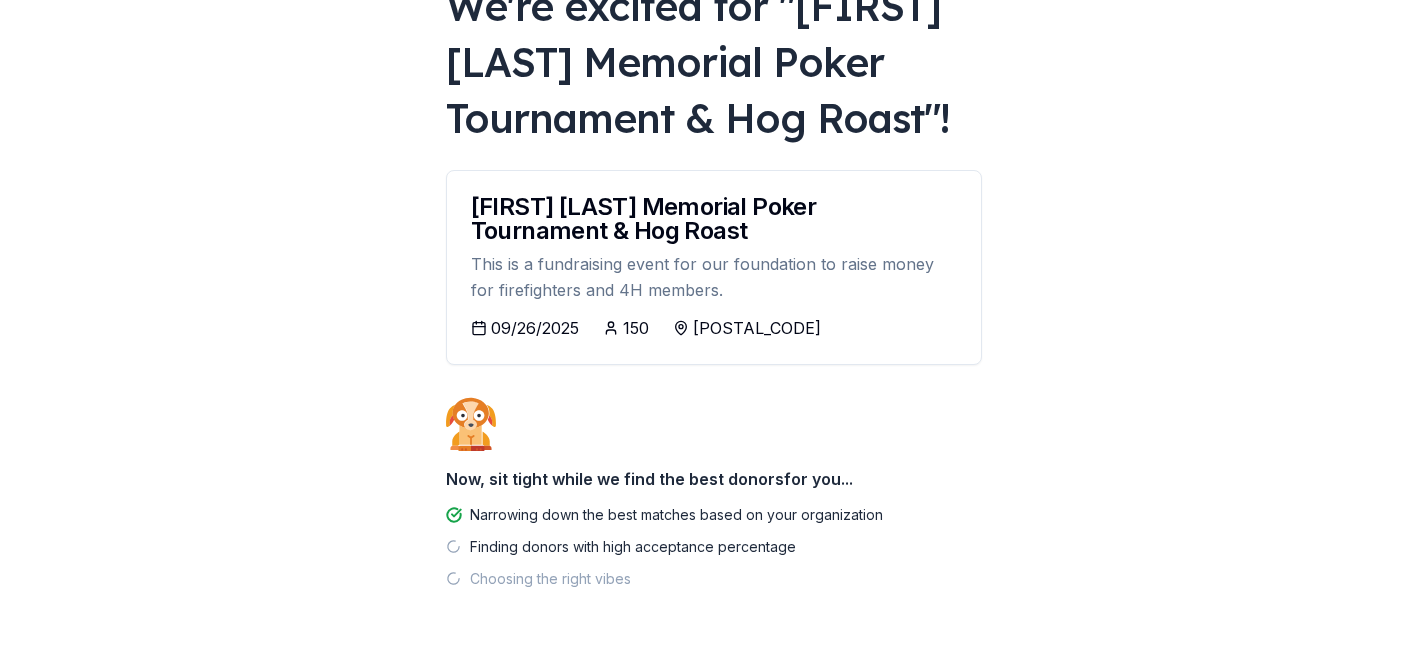 scroll, scrollTop: 213, scrollLeft: 0, axis: vertical 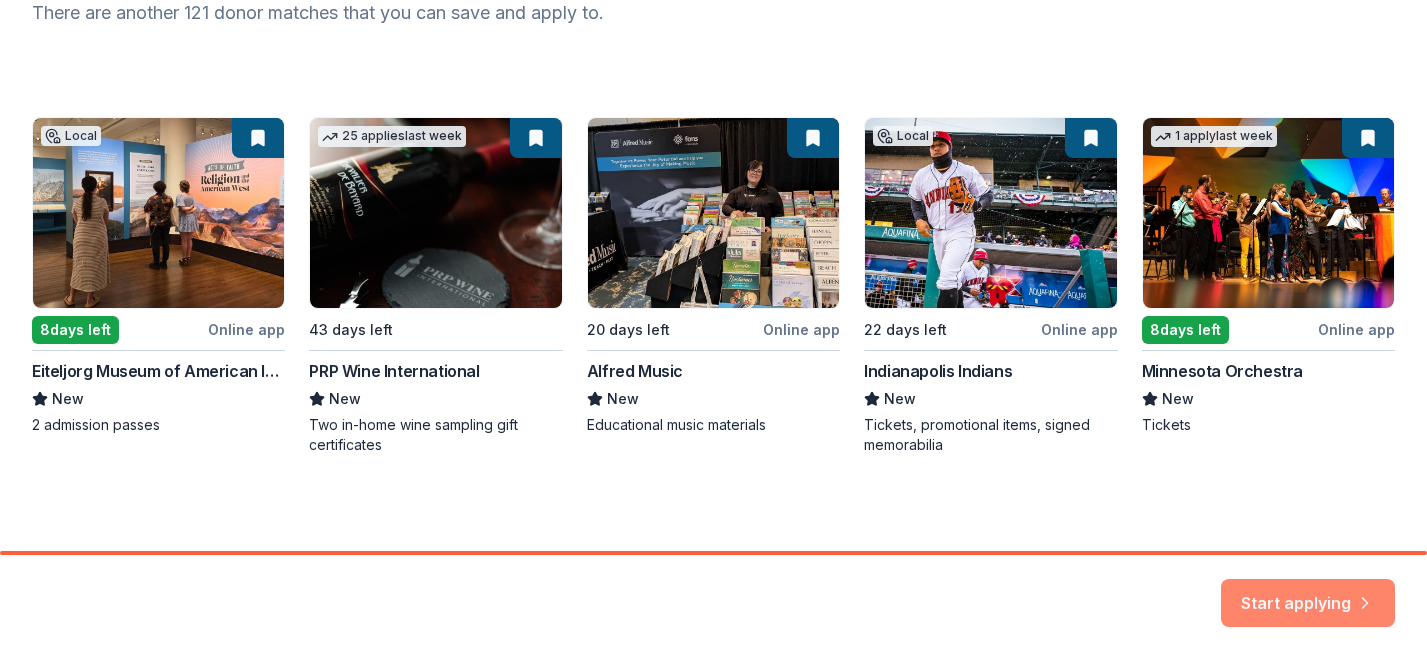 click on "Start applying" at bounding box center [1308, 596] 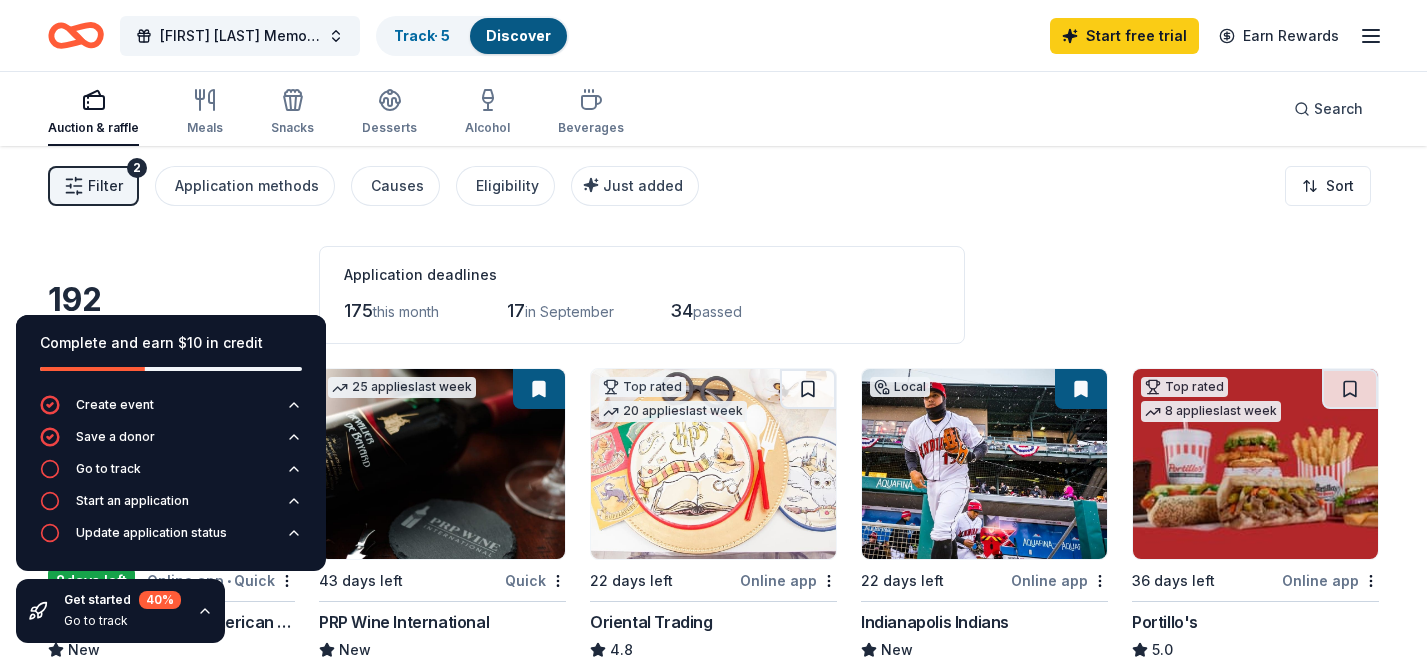 click on "[NUMBER] results in [CITY], [STATE] Application deadlines [NUMBER] this month [NUMBER] in [MONTH] [NUMBER] passed" at bounding box center [713, 295] 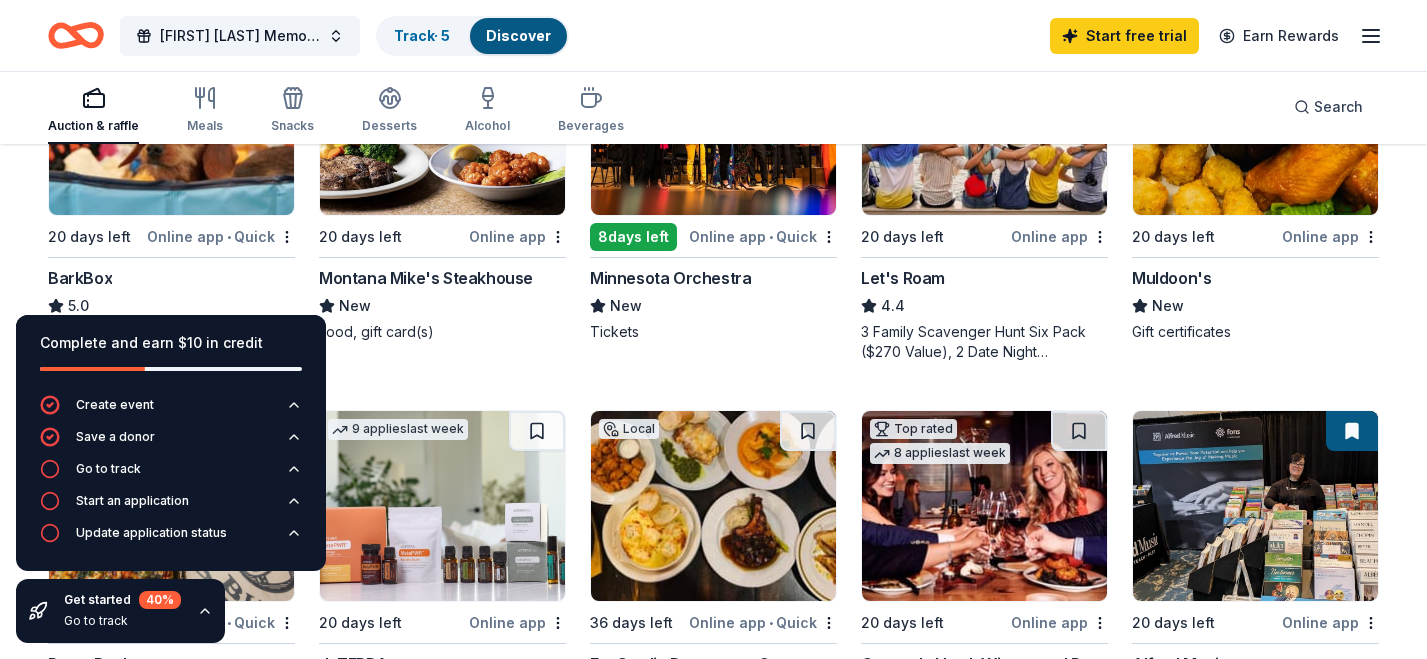 scroll, scrollTop: 732, scrollLeft: 0, axis: vertical 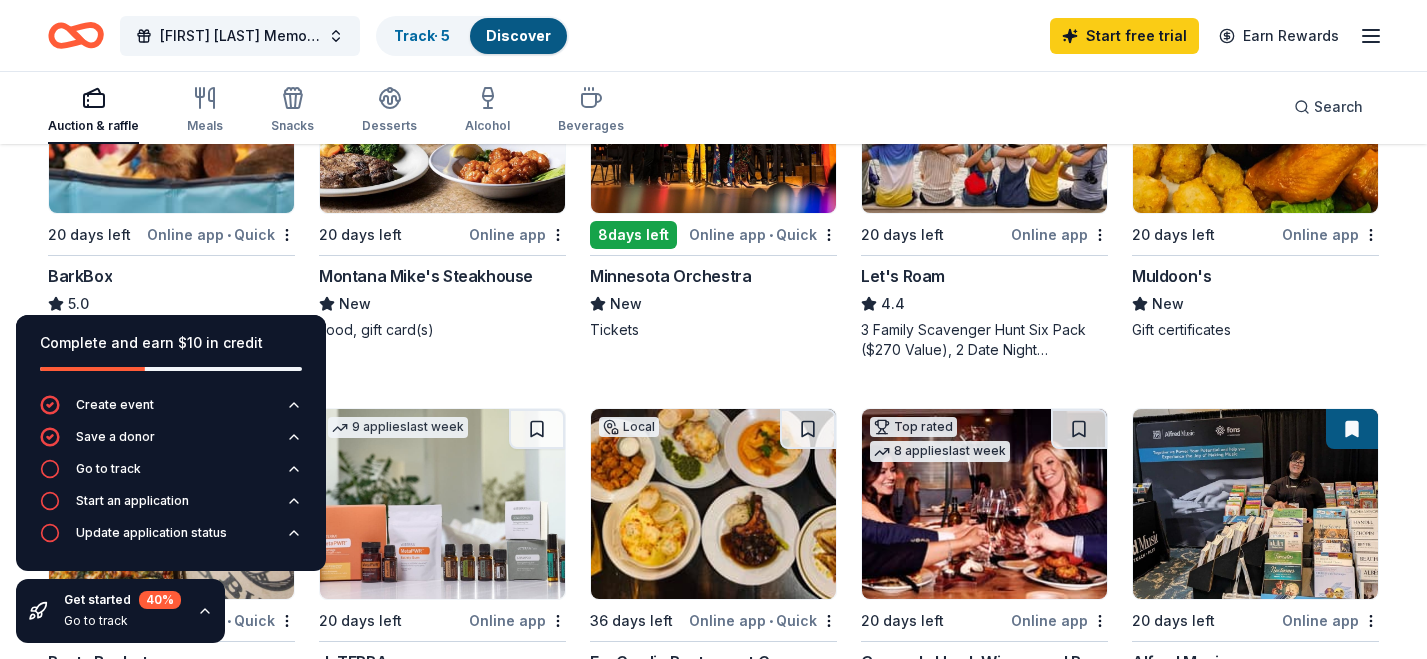 click at bounding box center [171, 118] 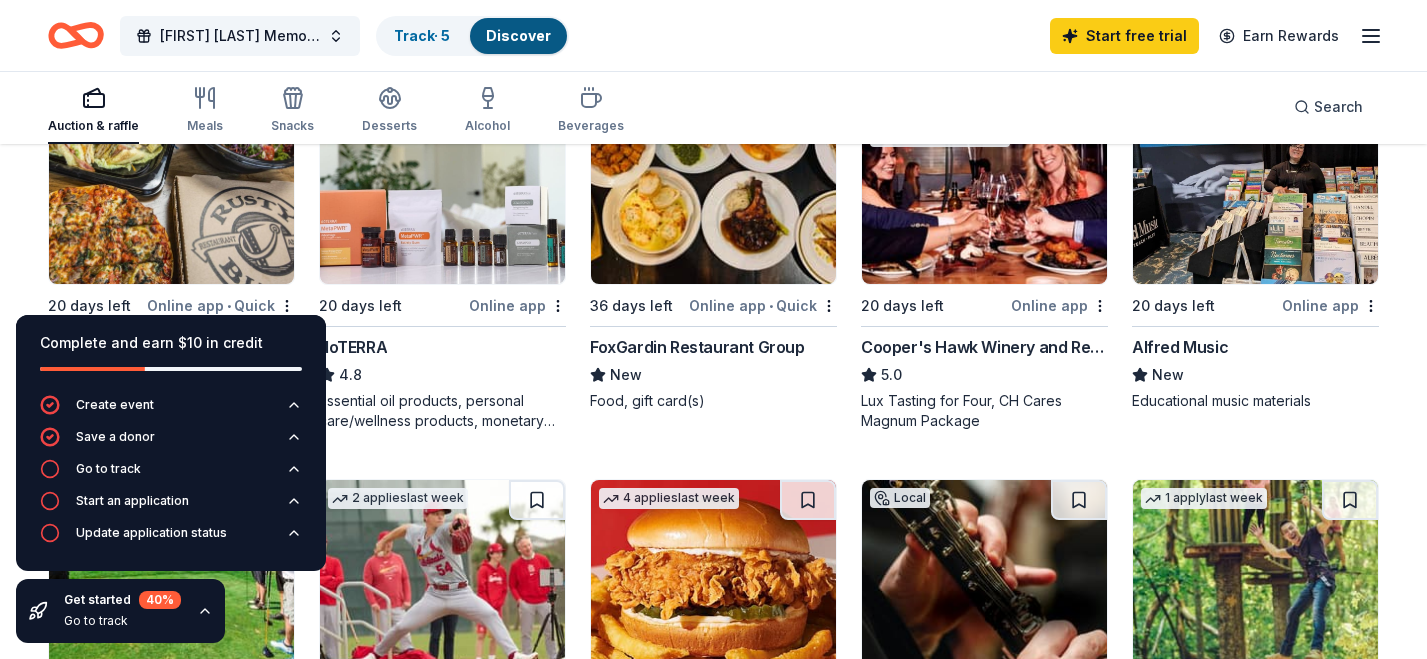 scroll, scrollTop: 1049, scrollLeft: 0, axis: vertical 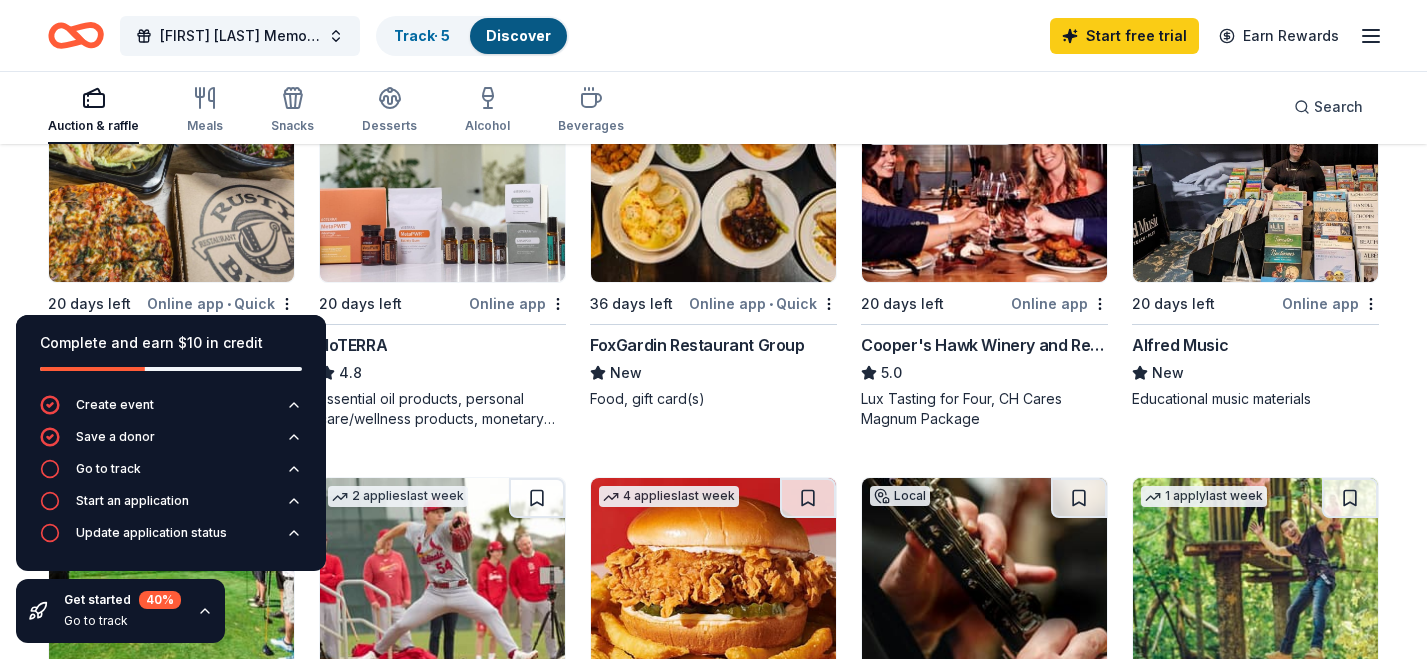 click at bounding box center (171, 187) 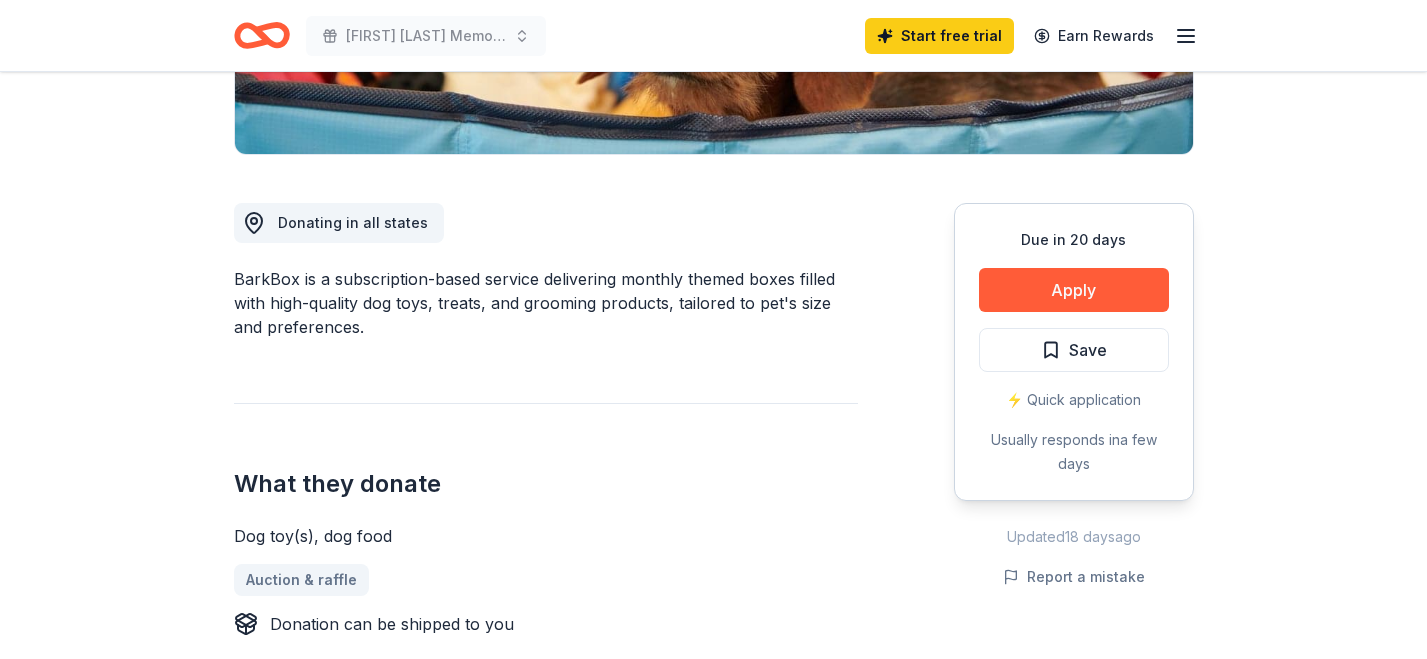 scroll, scrollTop: 0, scrollLeft: 0, axis: both 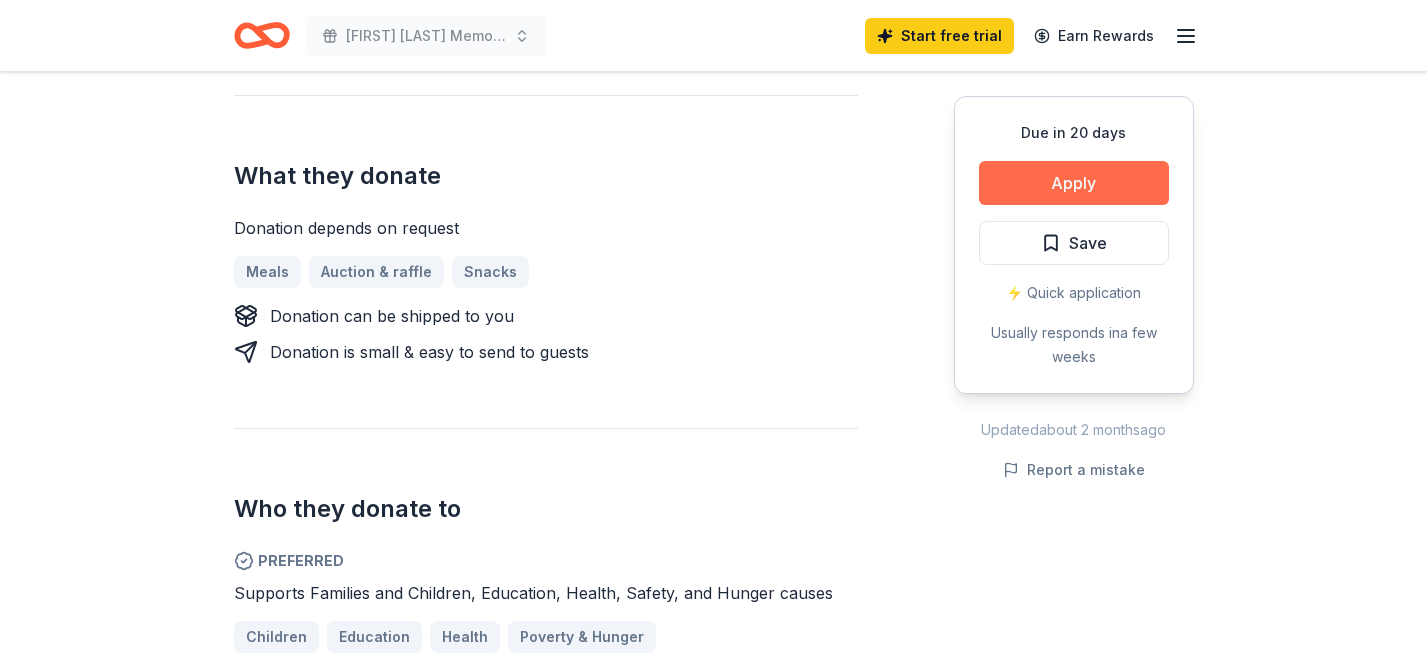 click on "Apply" at bounding box center (1074, 183) 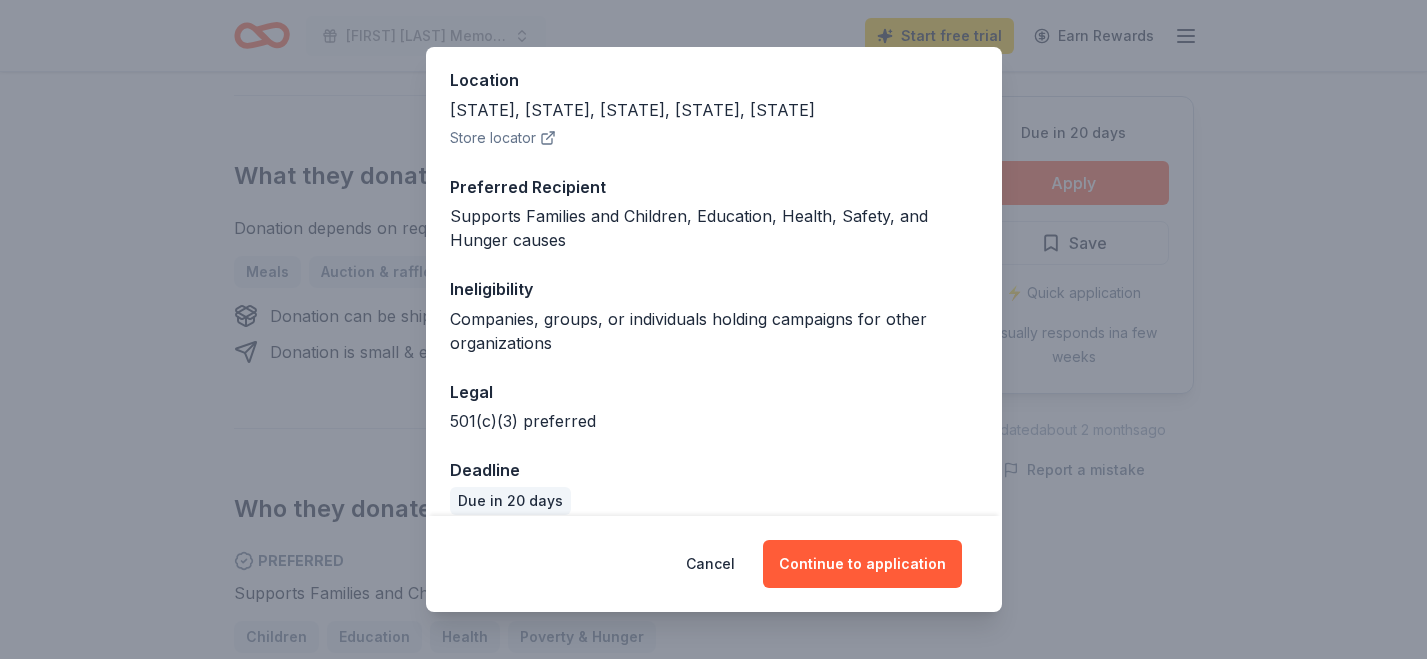 scroll, scrollTop: 244, scrollLeft: 0, axis: vertical 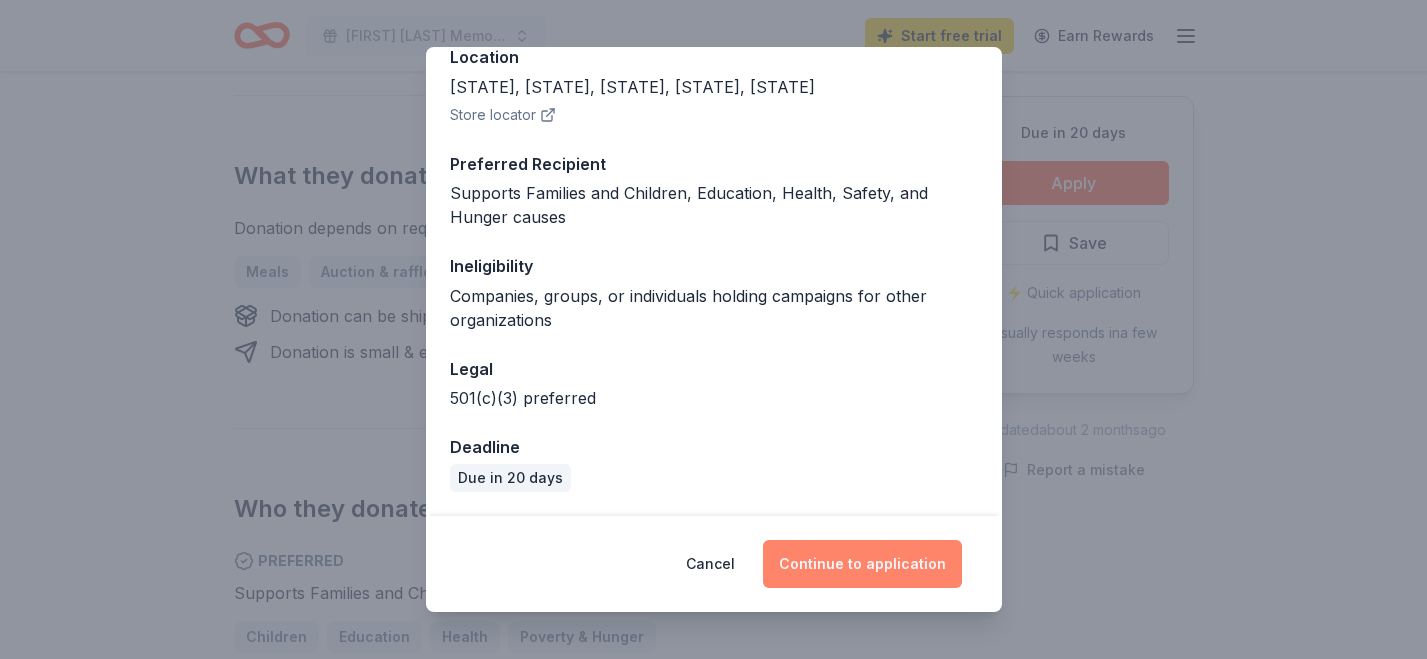 click on "Continue to application" at bounding box center [862, 564] 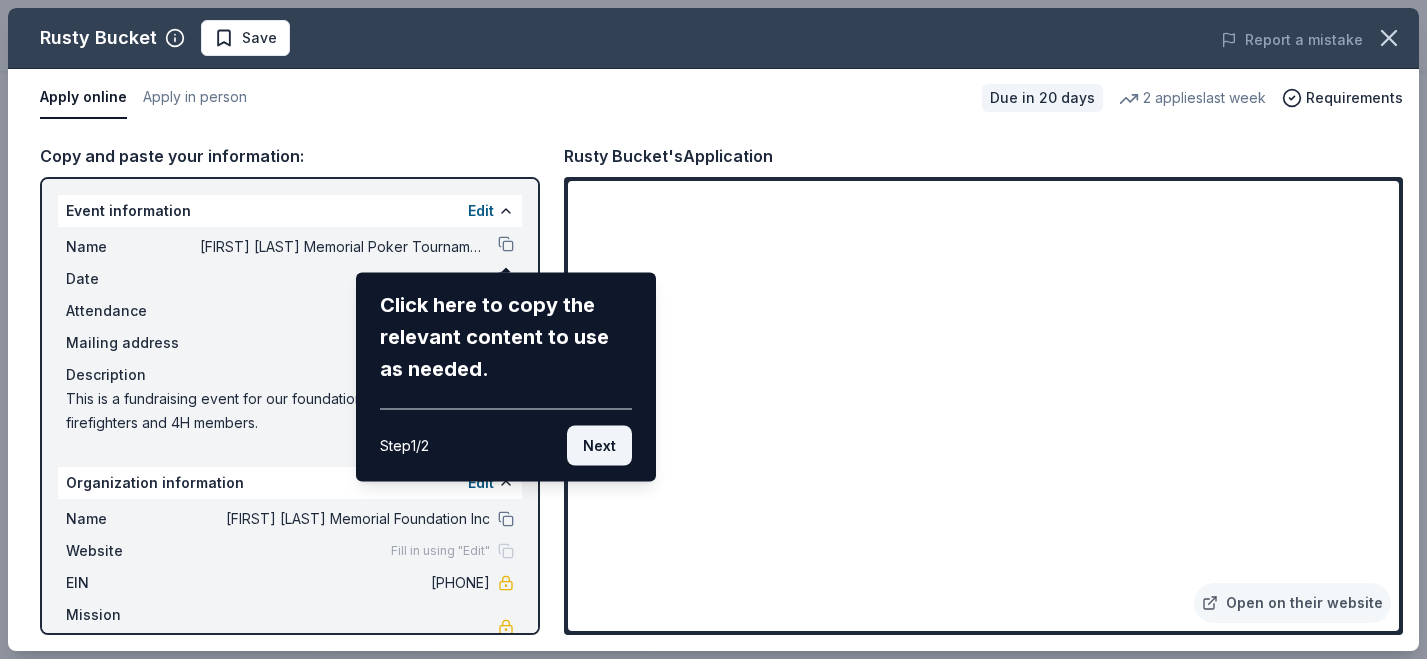 click on "Next" at bounding box center (599, 446) 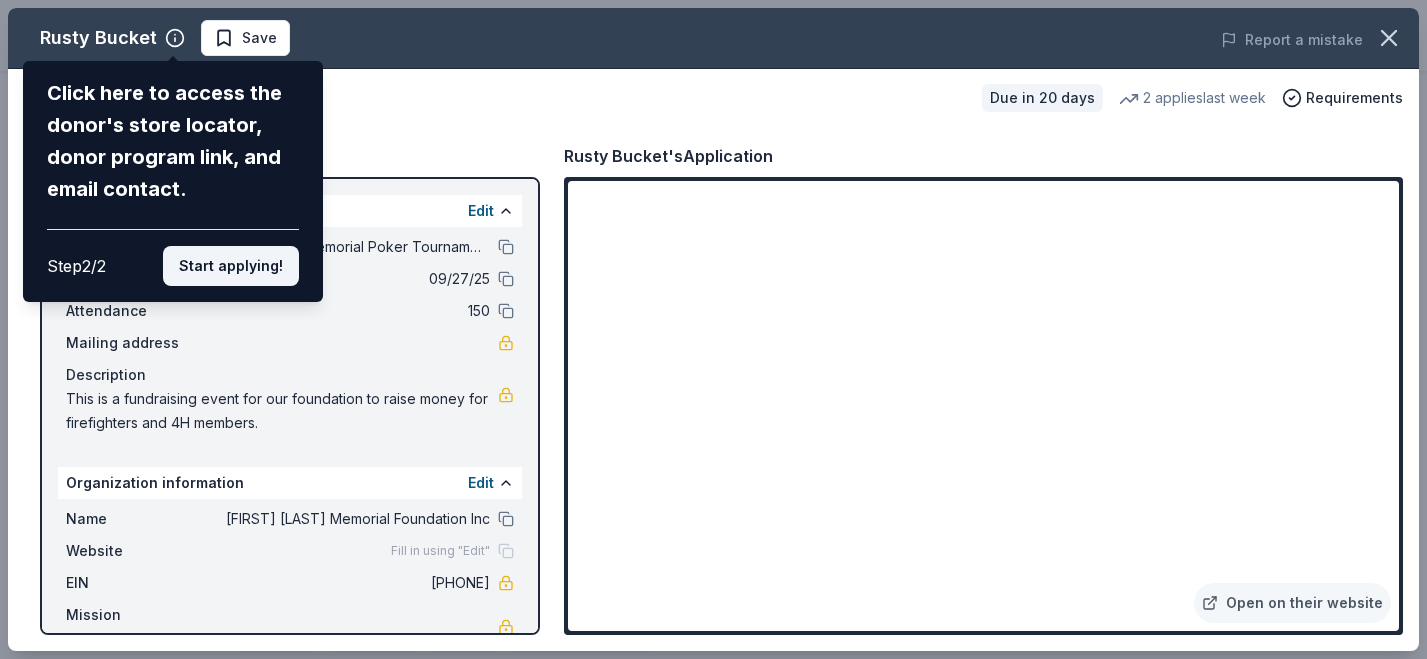 click on "Start applying!" at bounding box center (231, 266) 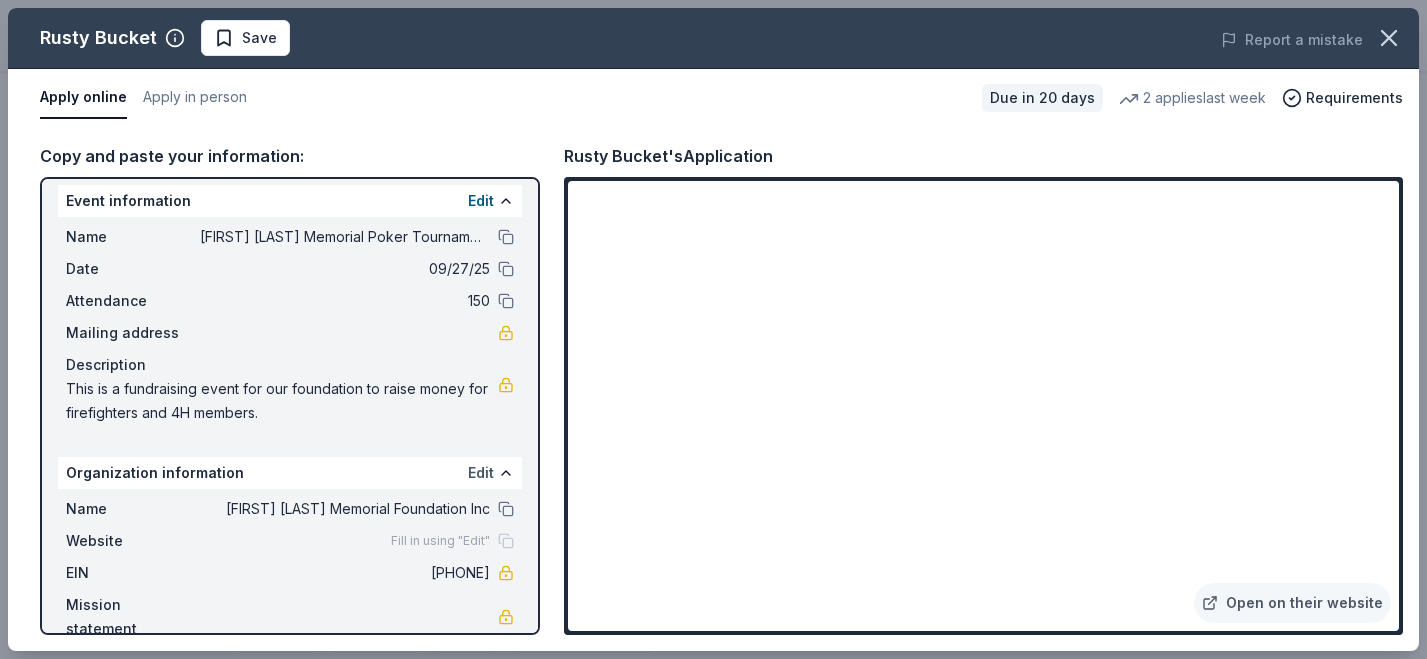 scroll, scrollTop: 0, scrollLeft: 0, axis: both 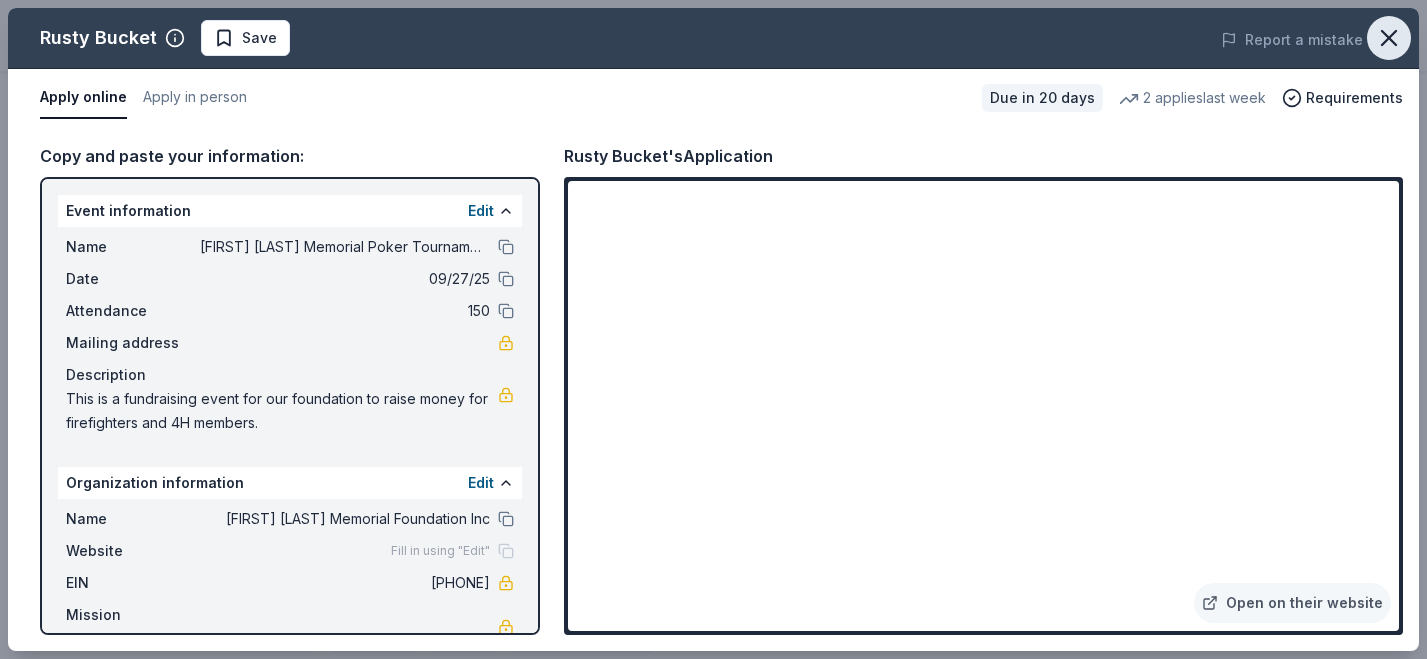 click 